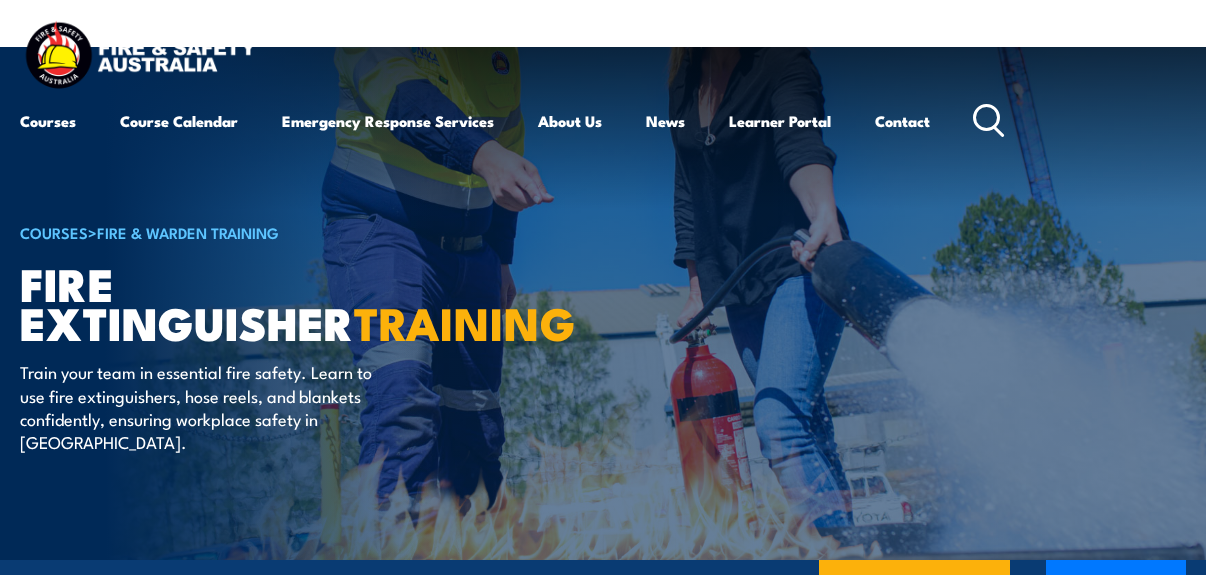scroll, scrollTop: 0, scrollLeft: 0, axis: both 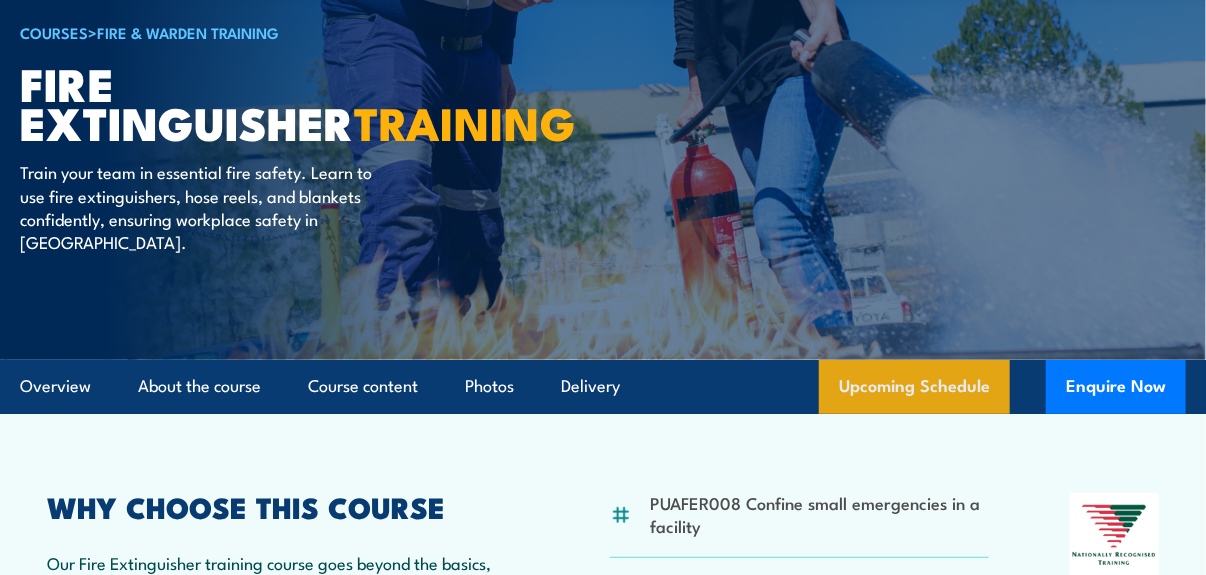 click on "Upcoming Schedule" at bounding box center (914, 387) 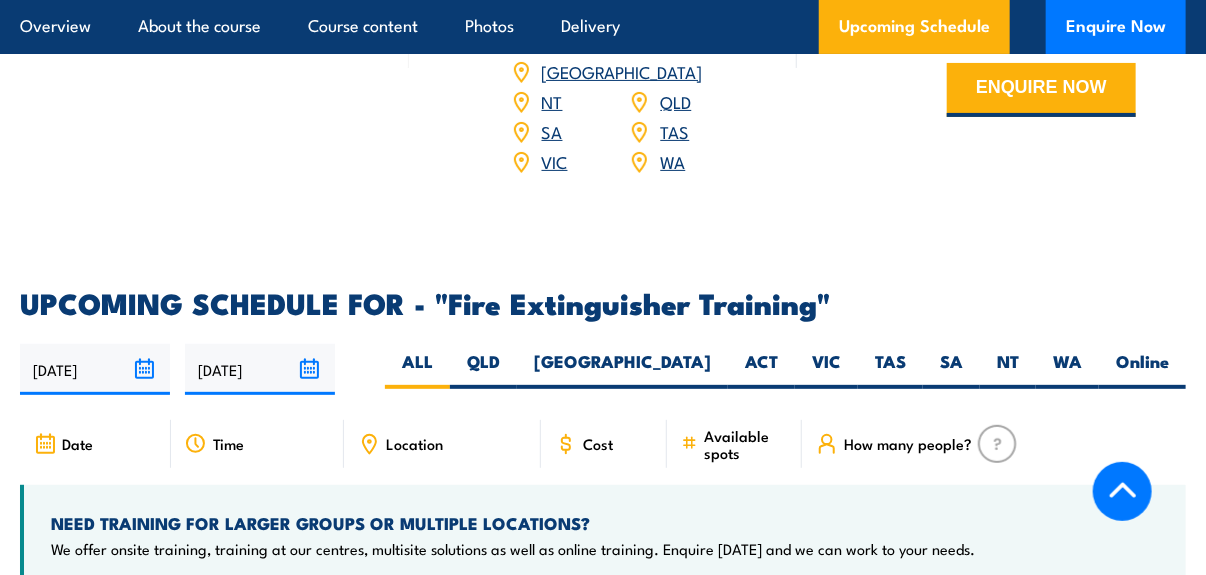 scroll, scrollTop: 3388, scrollLeft: 0, axis: vertical 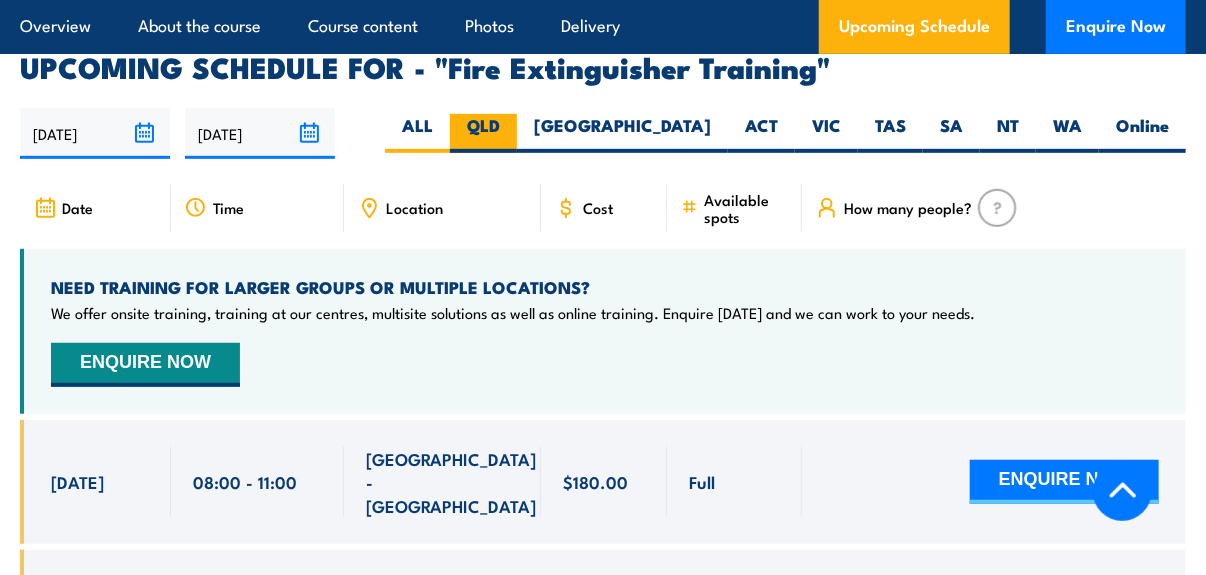 click on "QLD" at bounding box center [483, 133] 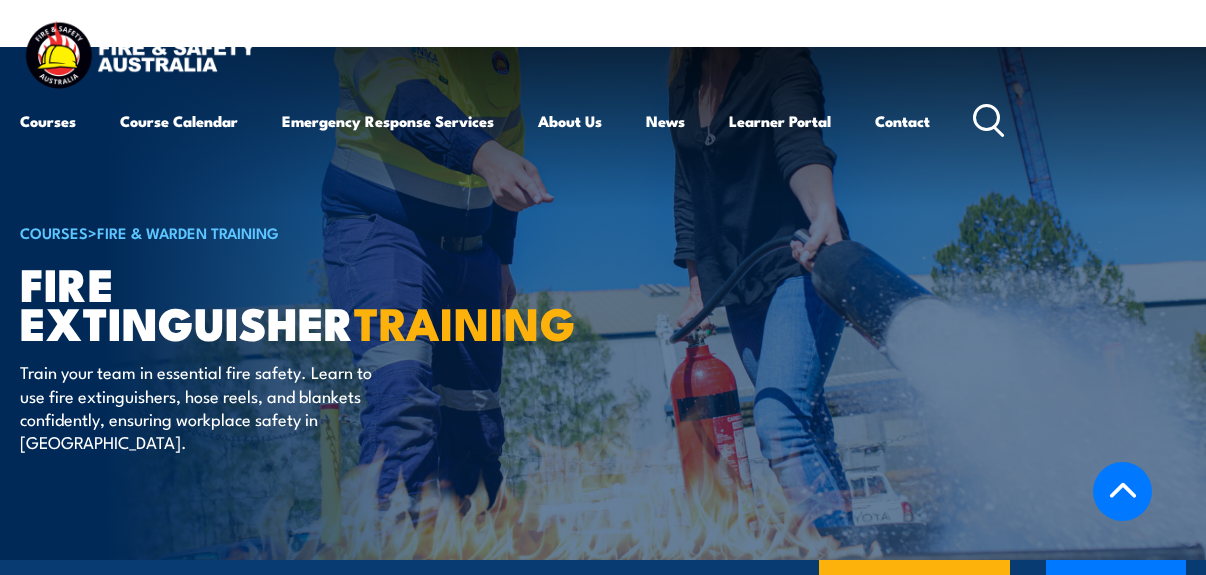 scroll, scrollTop: 2992, scrollLeft: 0, axis: vertical 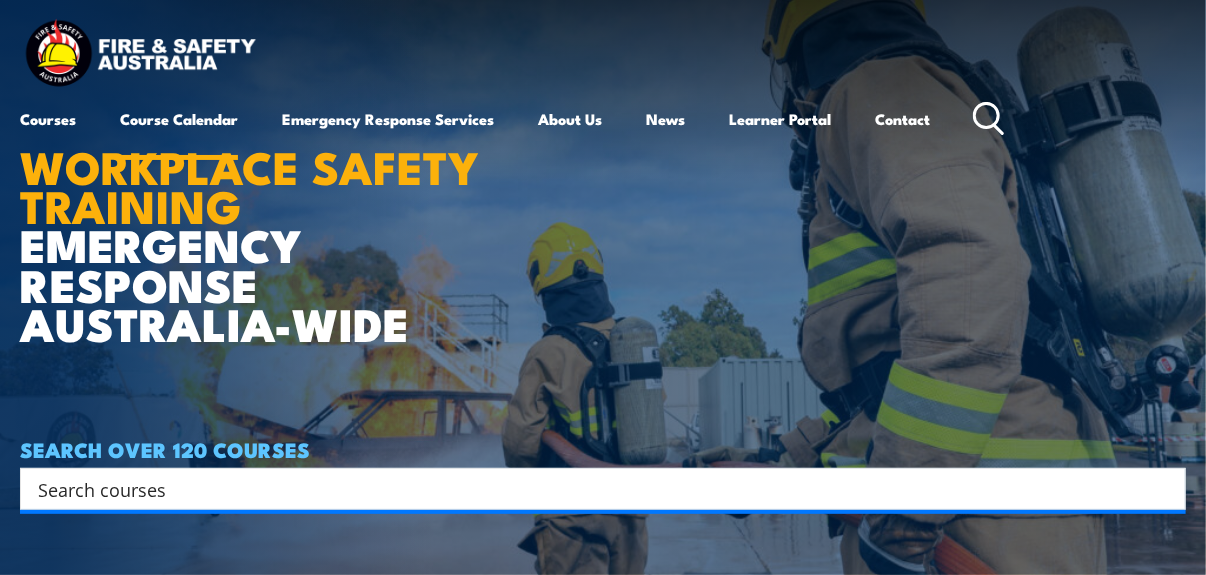 click on "Course Calendar" at bounding box center (179, 119) 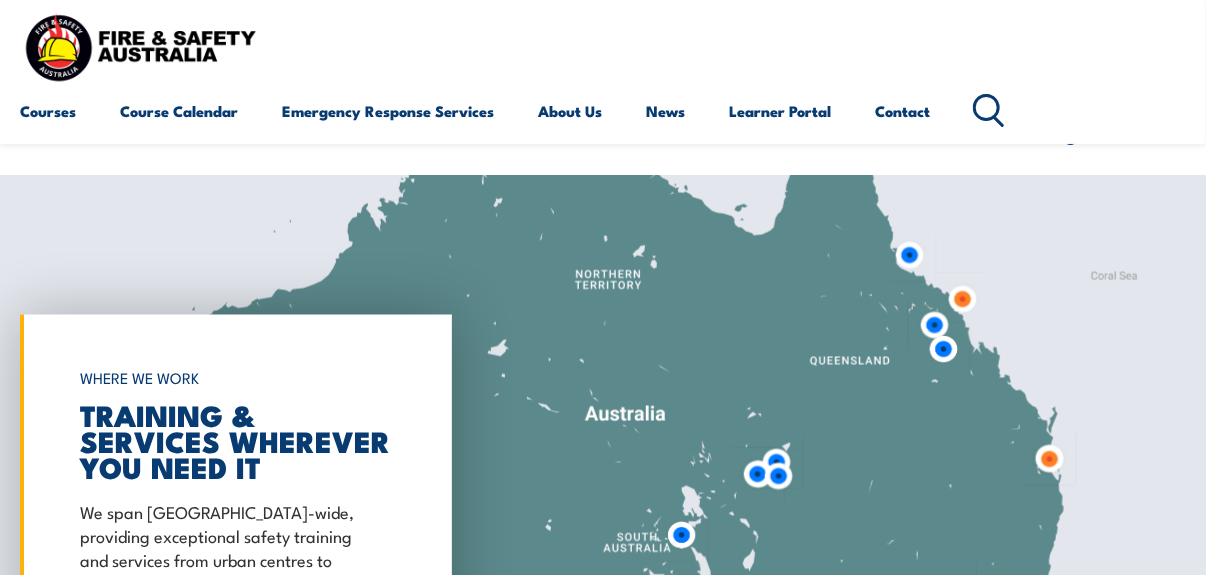 scroll, scrollTop: 868, scrollLeft: 0, axis: vertical 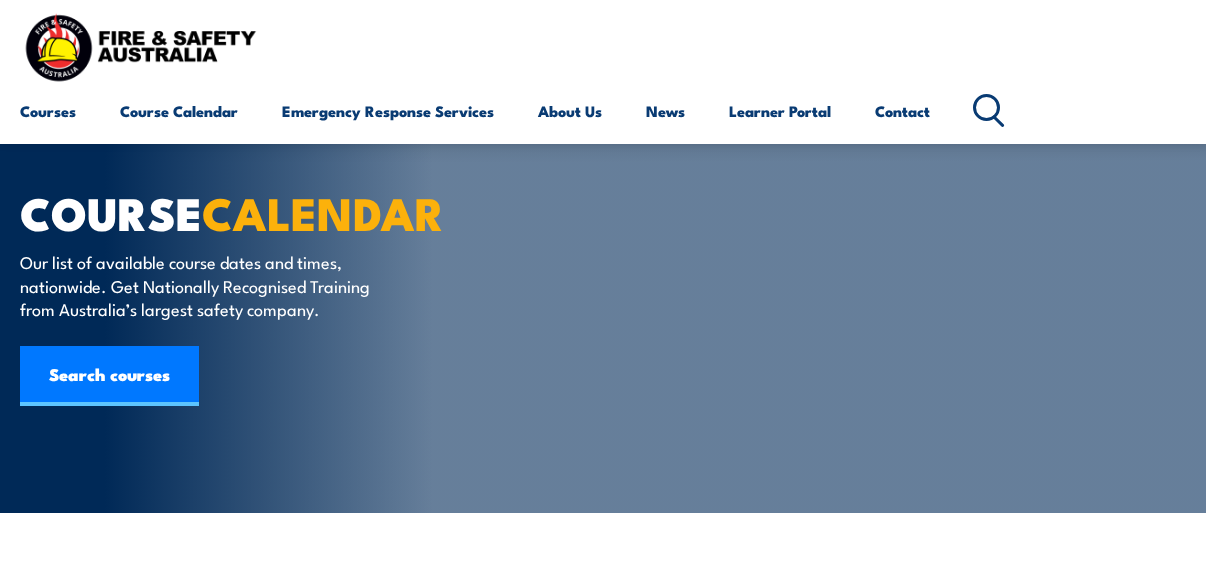 click on "WA" at bounding box center (635, 725) 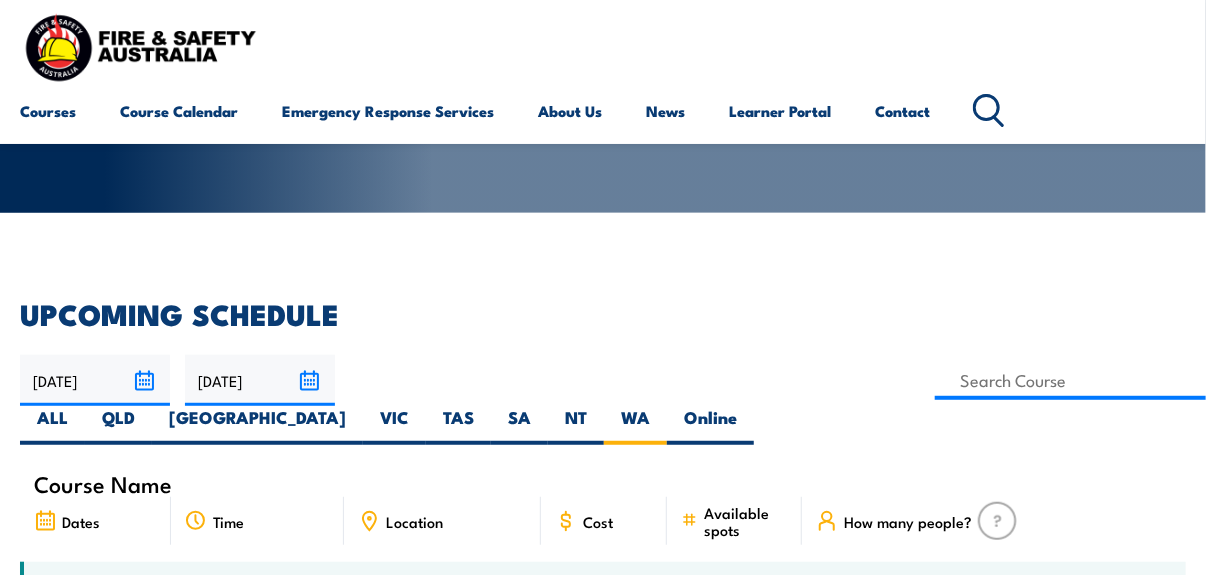 scroll, scrollTop: 0, scrollLeft: 0, axis: both 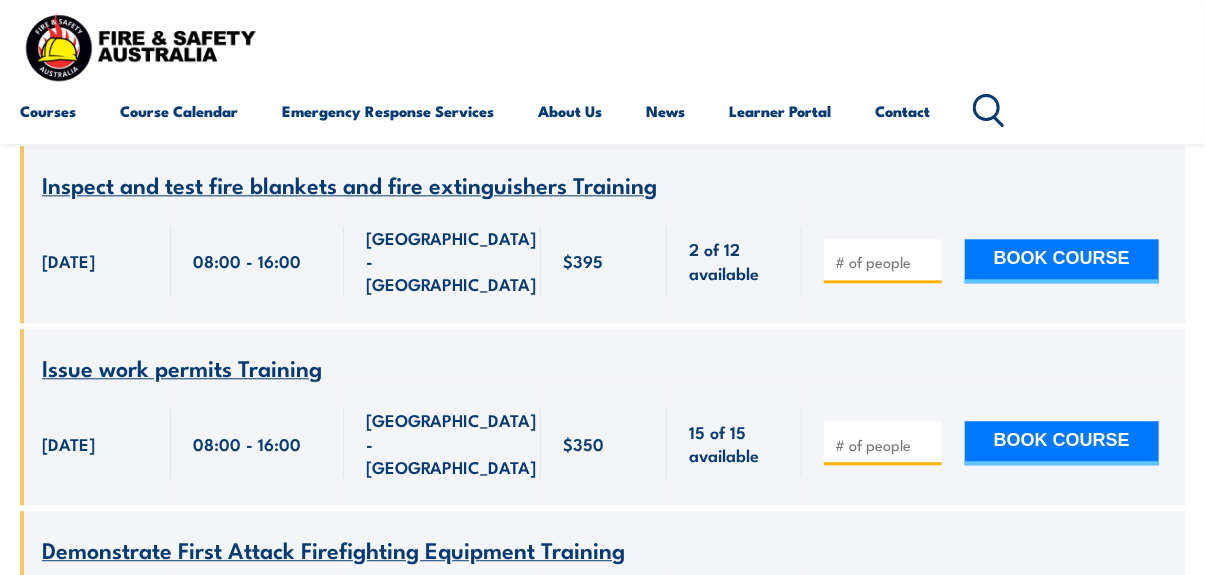 click on "Demonstrate First Attack Firefighting Equipment Training" at bounding box center (333, 549) 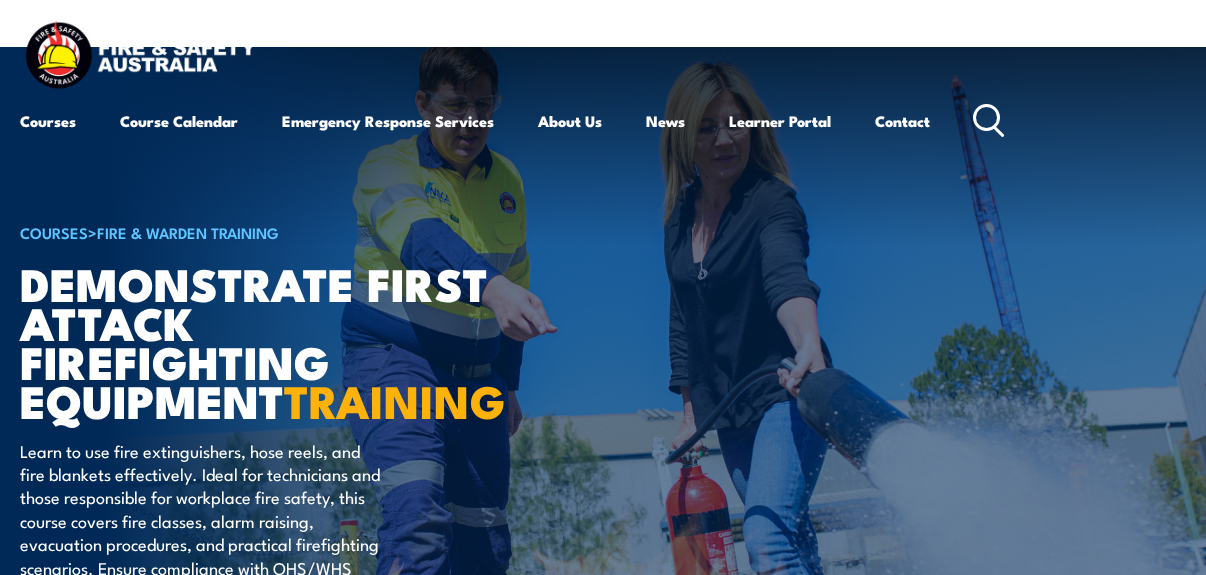 scroll, scrollTop: 0, scrollLeft: 0, axis: both 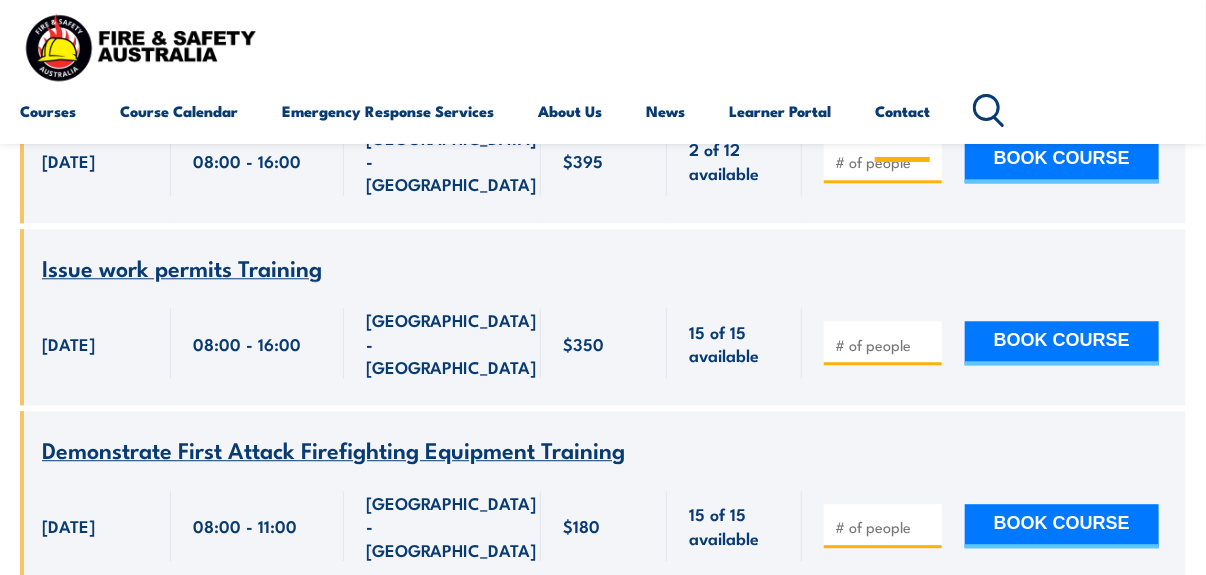 click on "Contact" at bounding box center (902, 111) 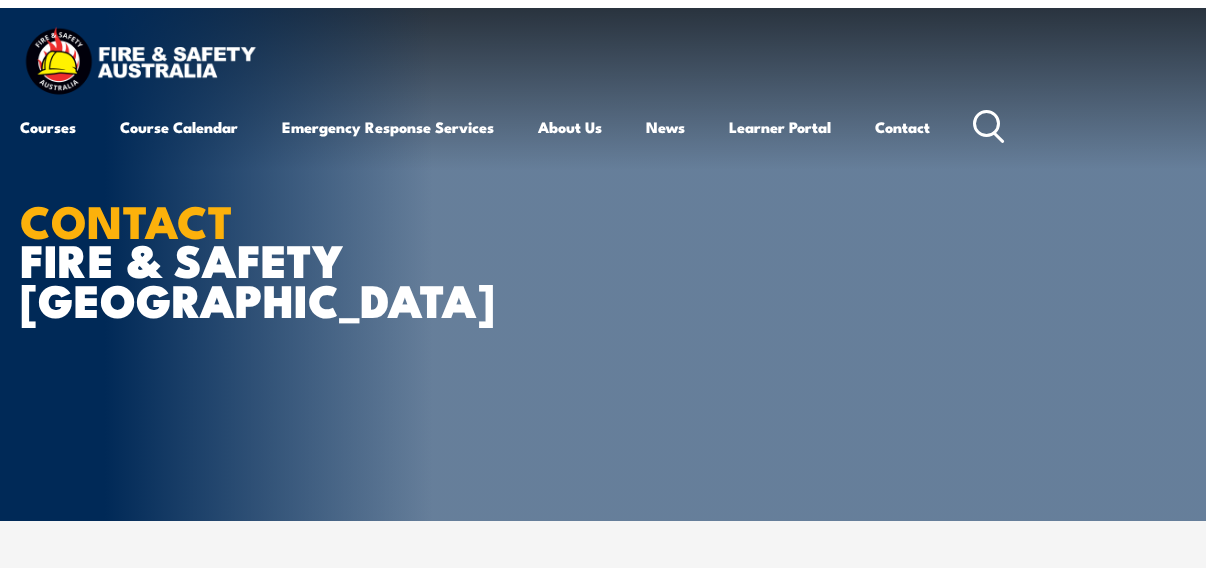 scroll, scrollTop: 0, scrollLeft: 0, axis: both 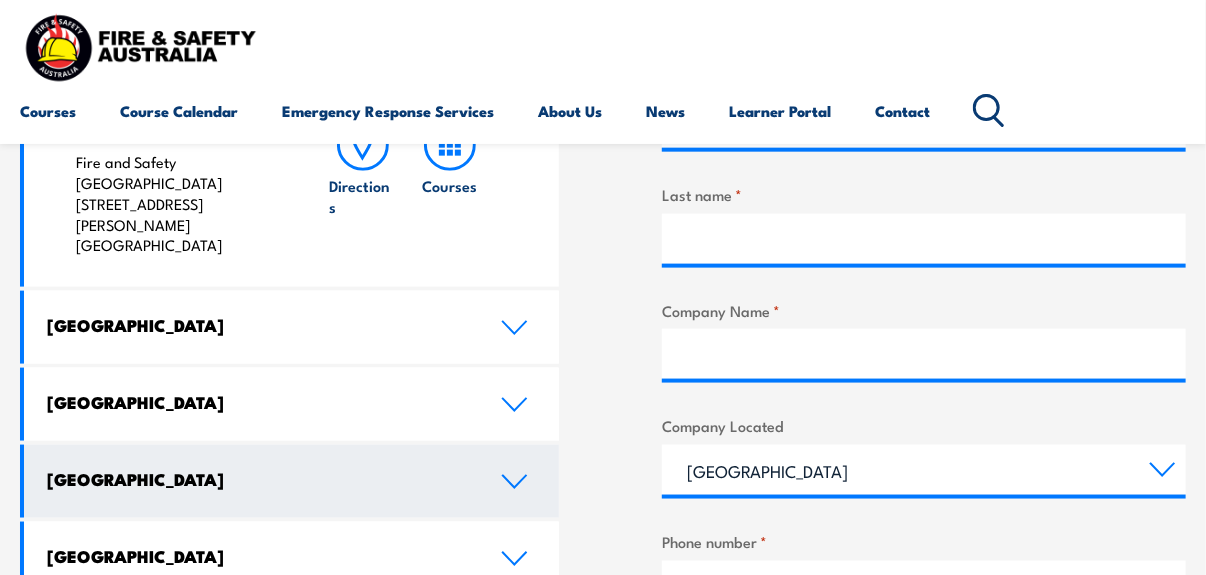 click on "[GEOGRAPHIC_DATA]" at bounding box center [291, 481] 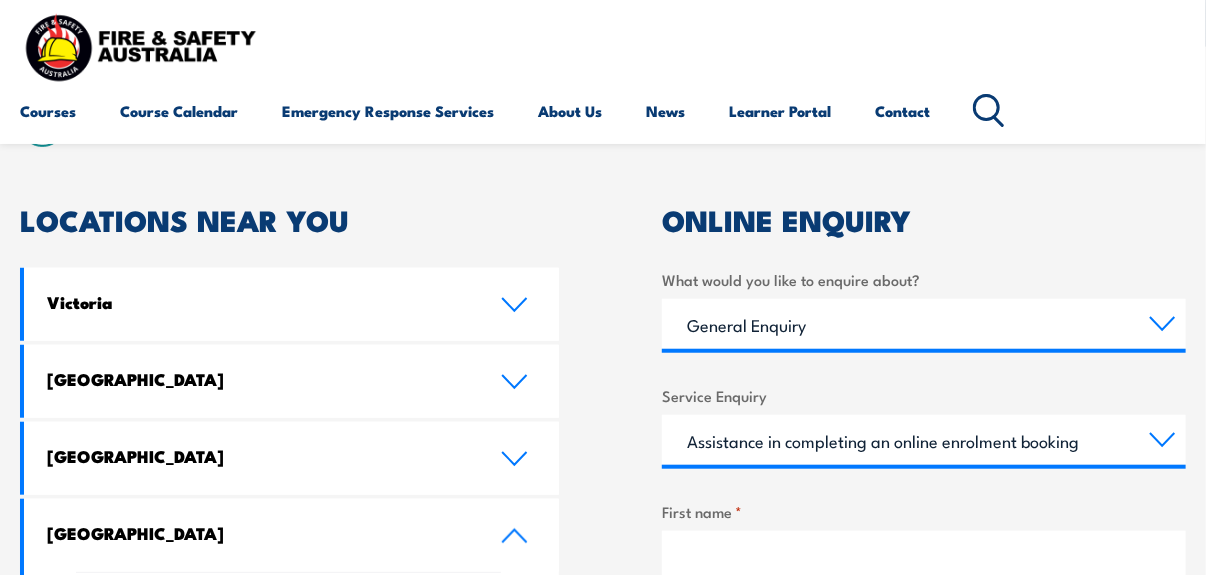 scroll, scrollTop: 600, scrollLeft: 0, axis: vertical 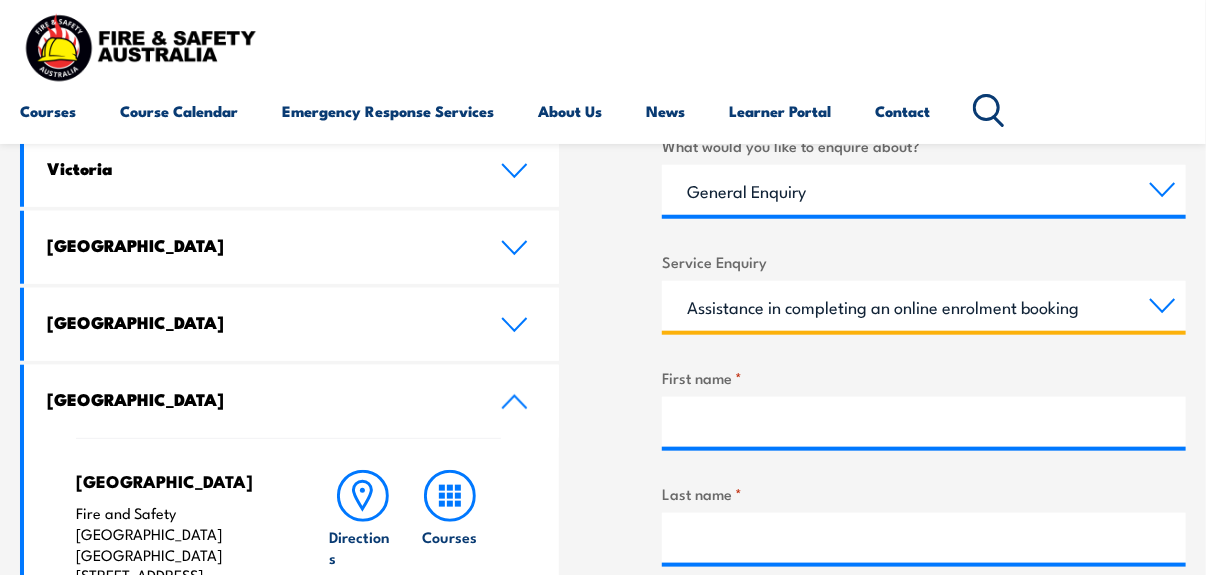 click on "Assistance in completing an online enrolment booking Request a copy of a certificate Pay an invoice or obtain a copy of an invoice Enquiry about RPL (Recognised Prior Learning) Request FREE Fire Extinguisher or Resuscitation charts Other" at bounding box center (924, 306) 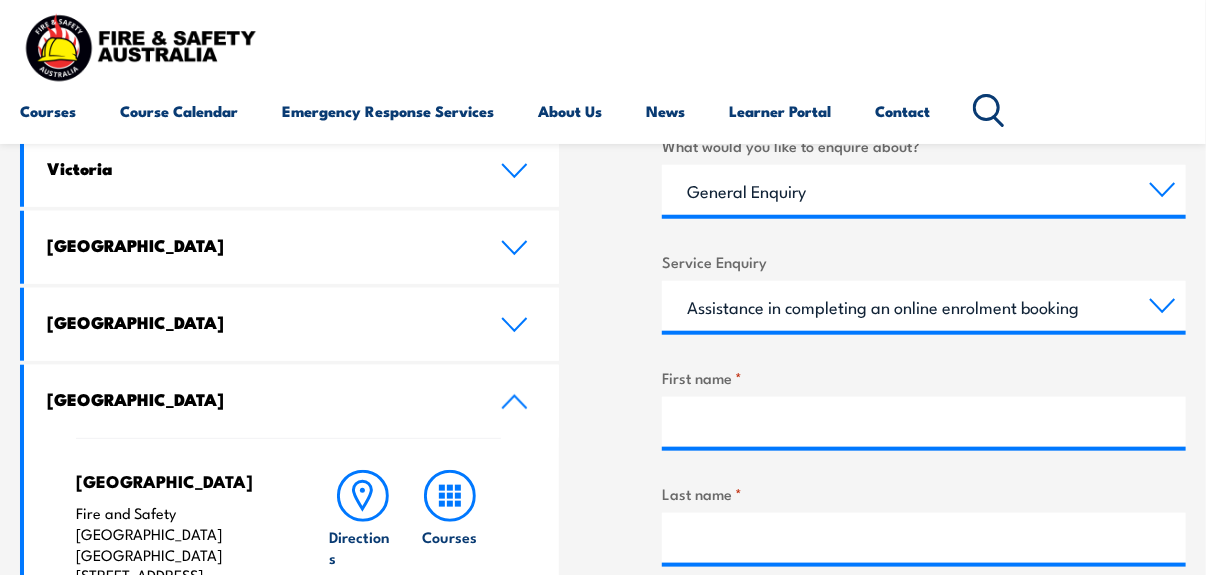 click on "LOCATIONS NEAR YOU
[GEOGRAPHIC_DATA][PERSON_NAME]
Fire & Safety [GEOGRAPHIC_DATA]:
[STREET_ADDRESS][PERSON_NAME]" at bounding box center [603, 768] 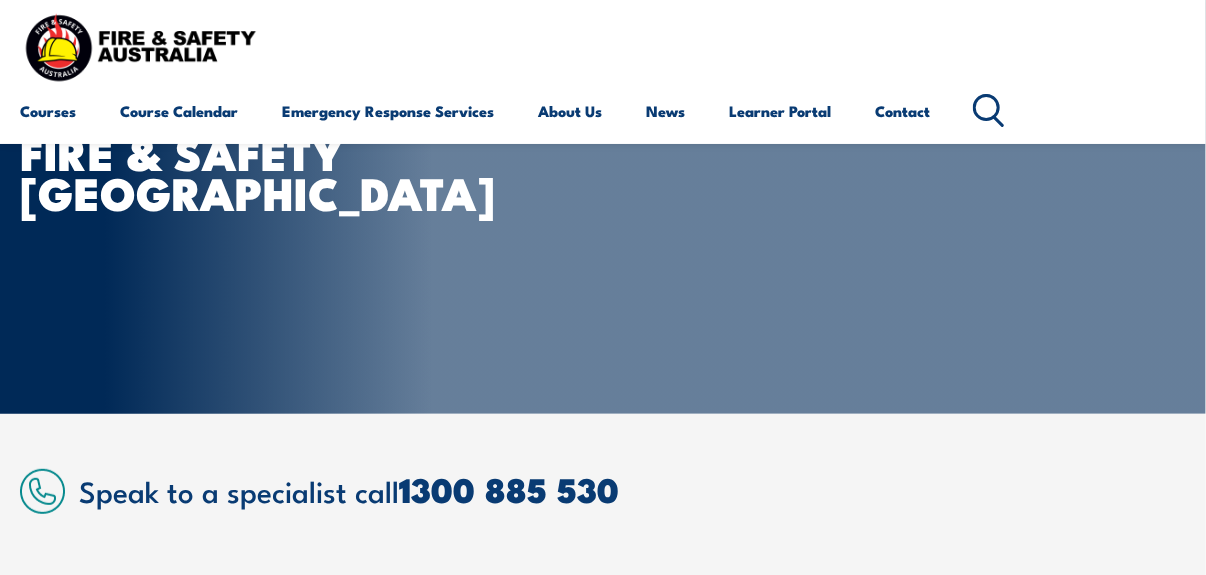scroll, scrollTop: 0, scrollLeft: 0, axis: both 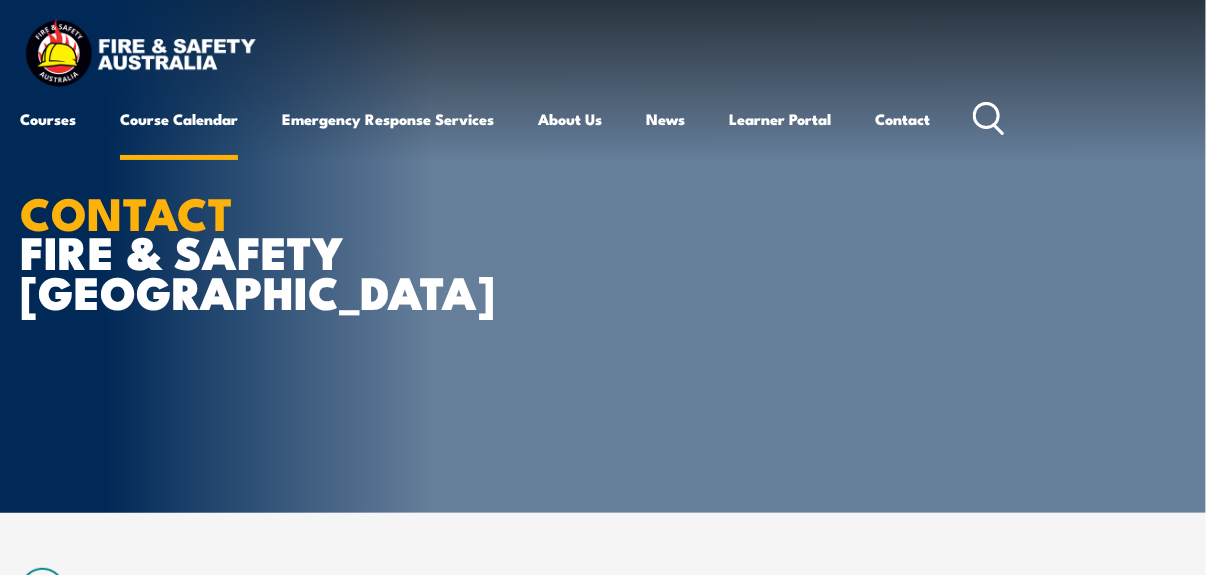 click on "Course Calendar" at bounding box center (179, 119) 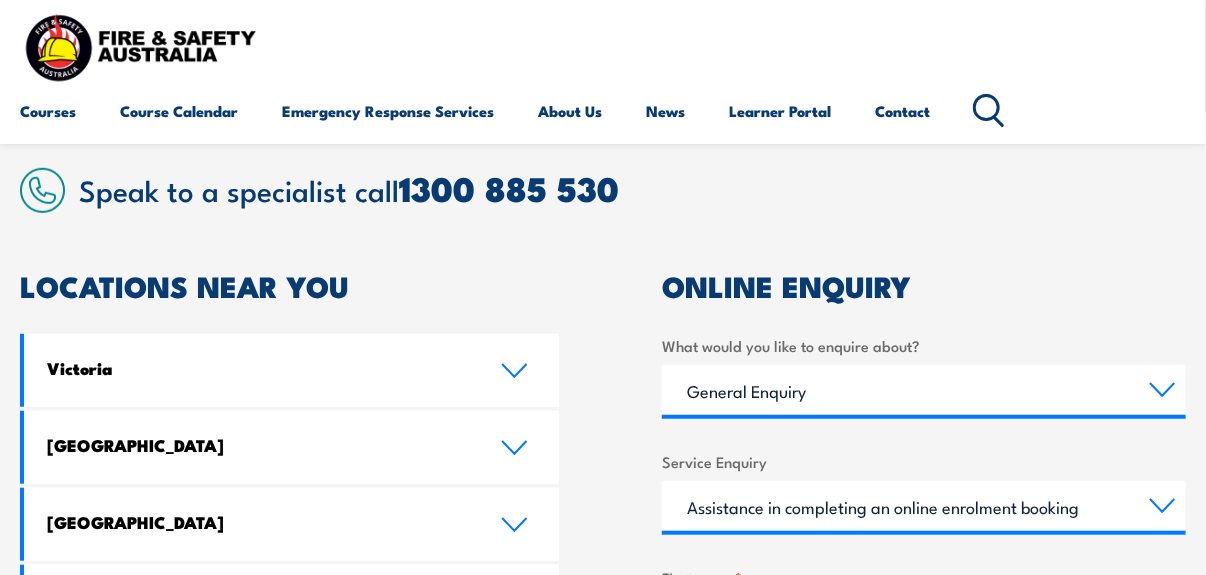 scroll, scrollTop: 700, scrollLeft: 0, axis: vertical 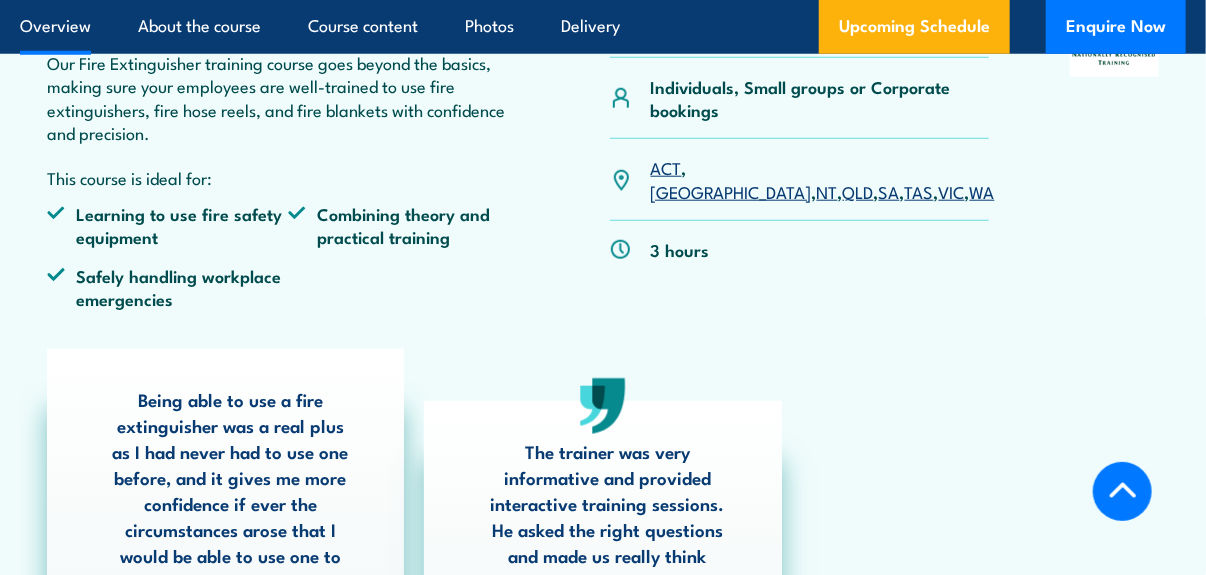 click on "WA" at bounding box center [982, 191] 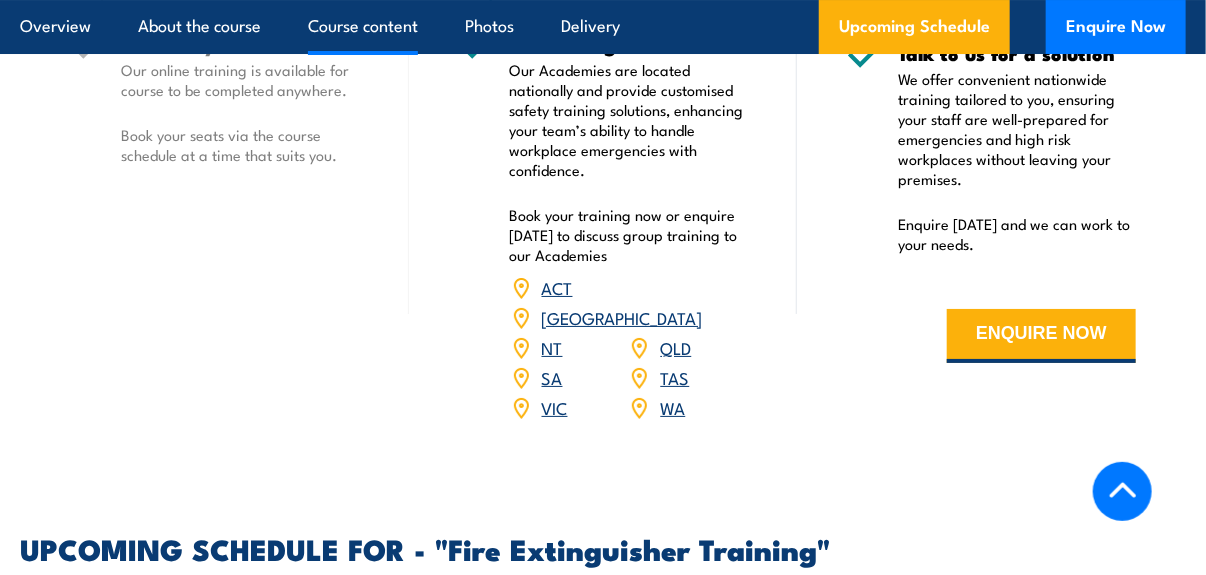 scroll, scrollTop: 0, scrollLeft: 0, axis: both 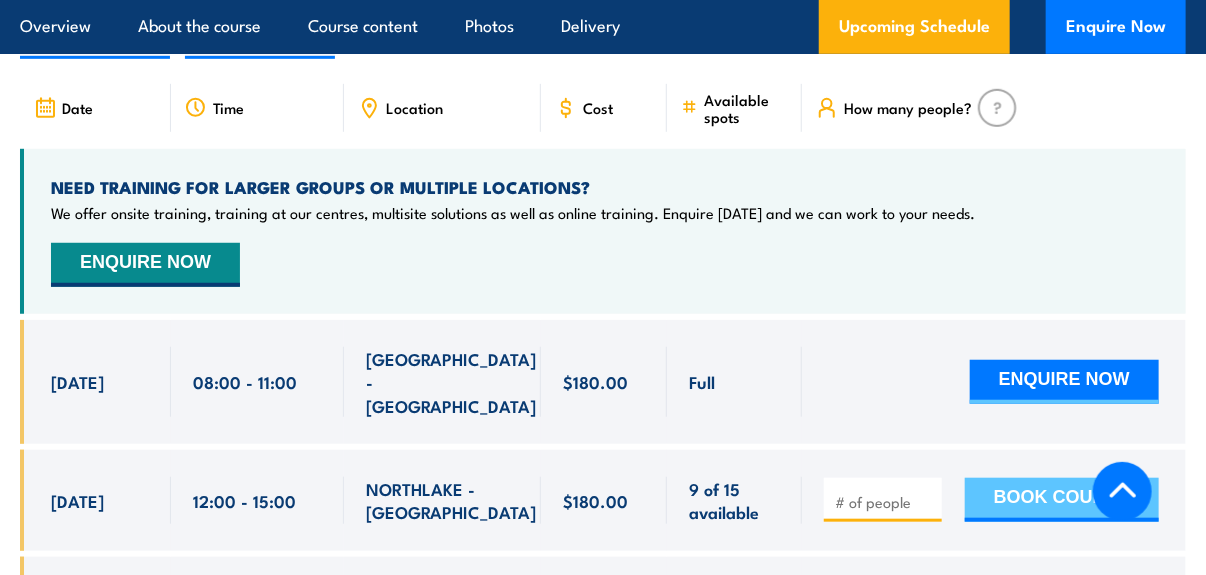 click on "BOOK COURSE" at bounding box center (1062, 500) 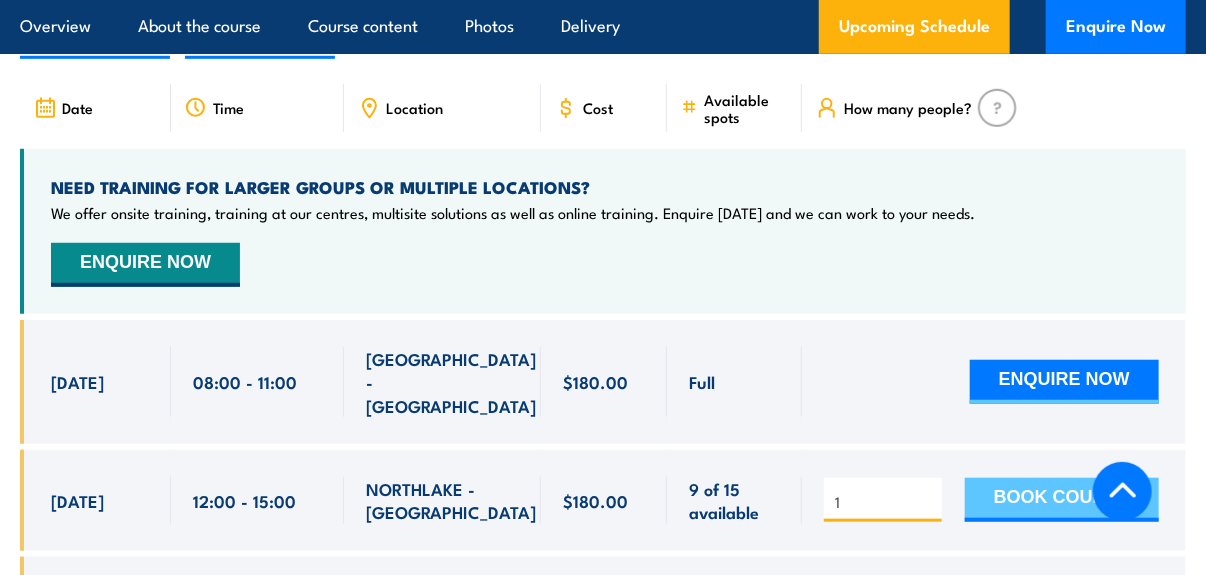 type on "1" 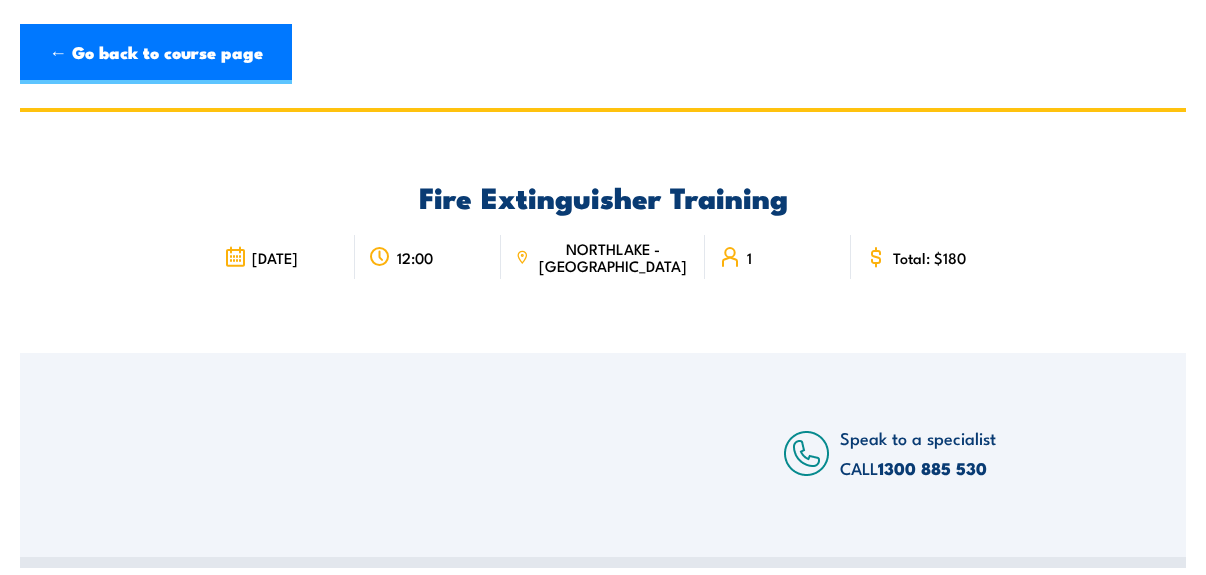 scroll, scrollTop: 0, scrollLeft: 0, axis: both 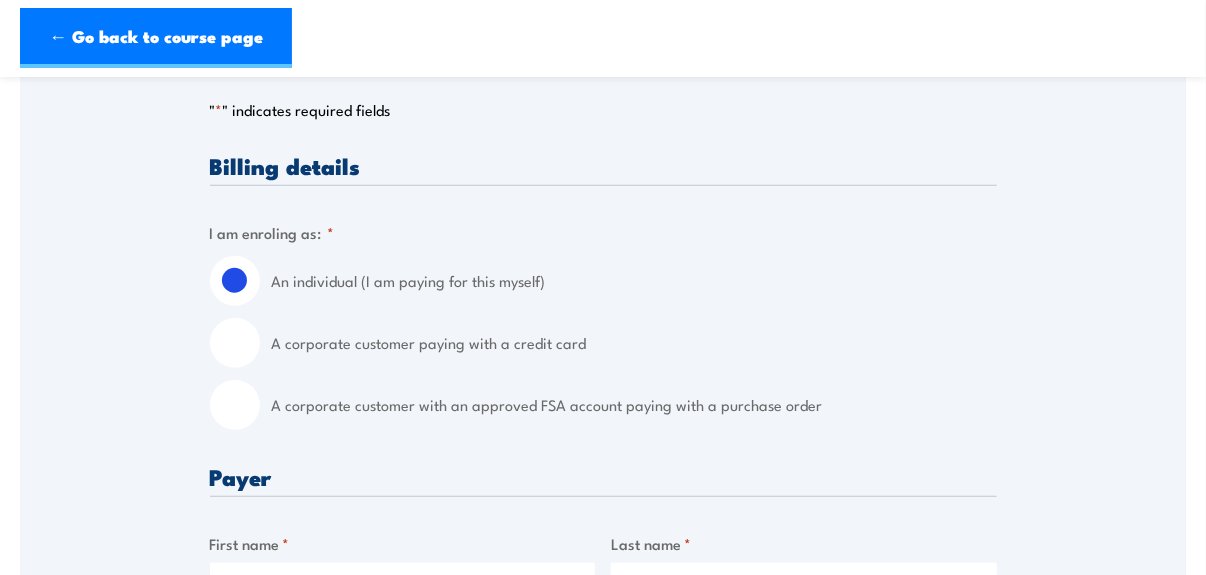 click on "A corporate customer paying with a credit card" at bounding box center (235, 343) 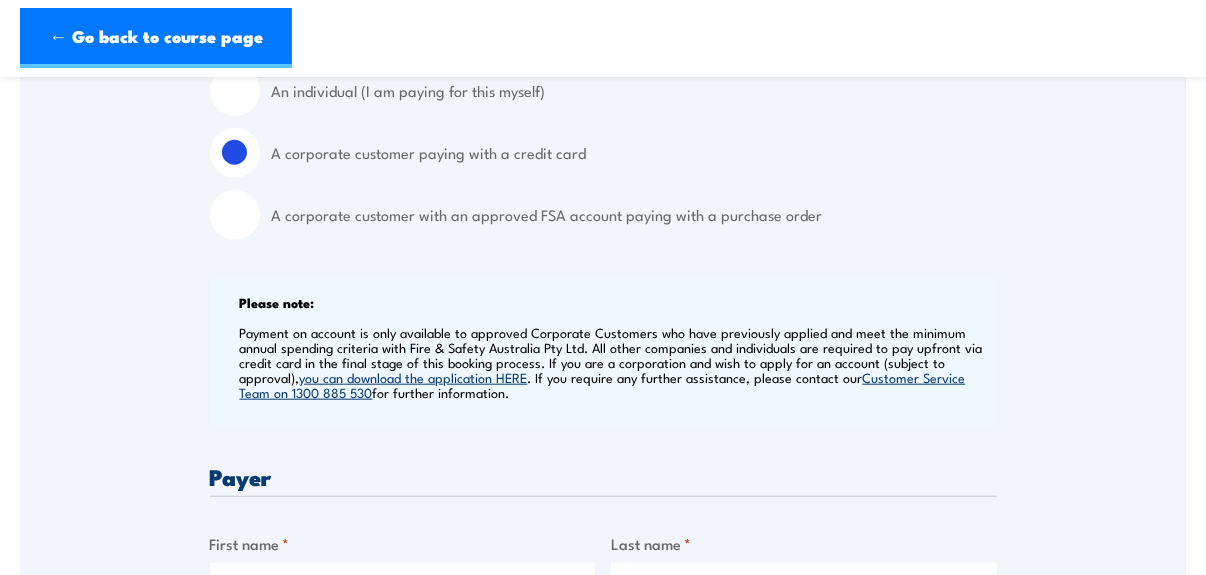 scroll, scrollTop: 800, scrollLeft: 0, axis: vertical 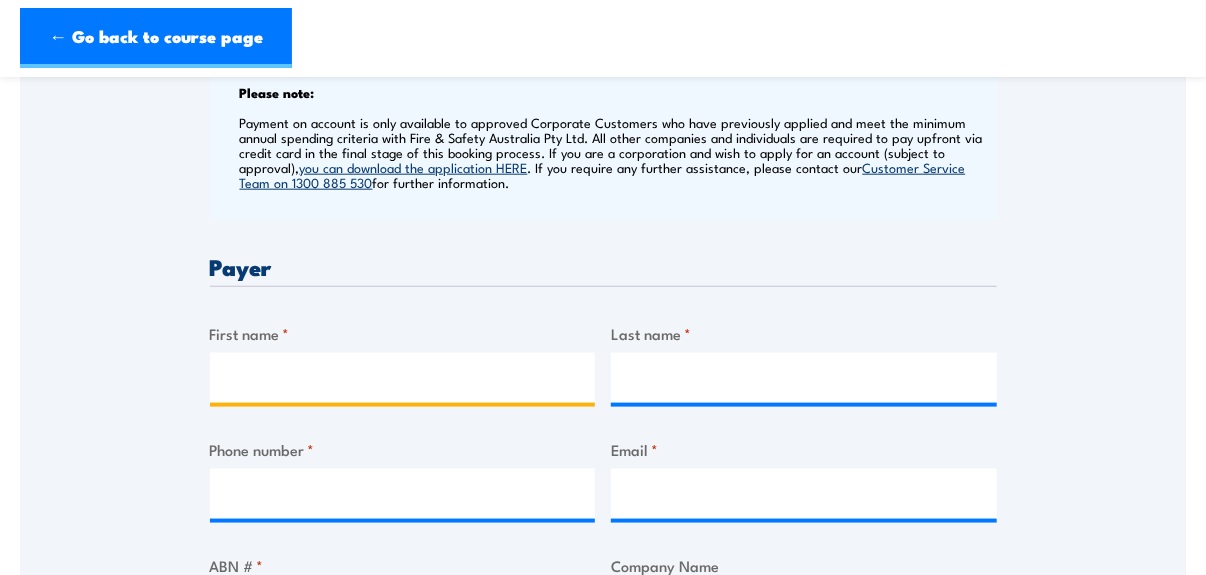 click on "First name *" at bounding box center (403, 378) 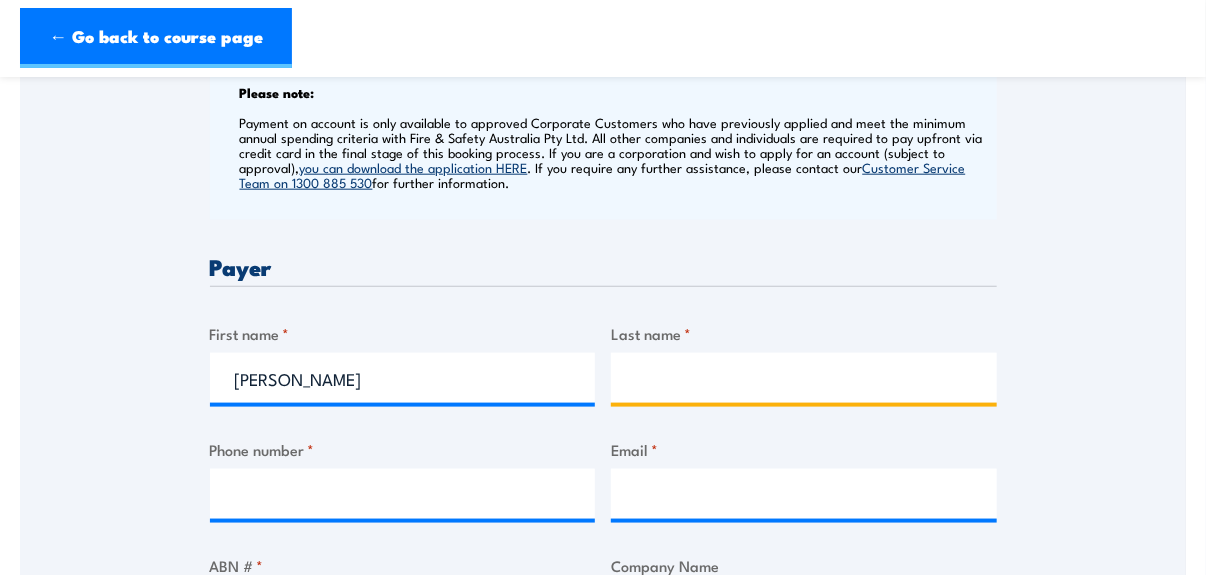 type on "[PERSON_NAME]" 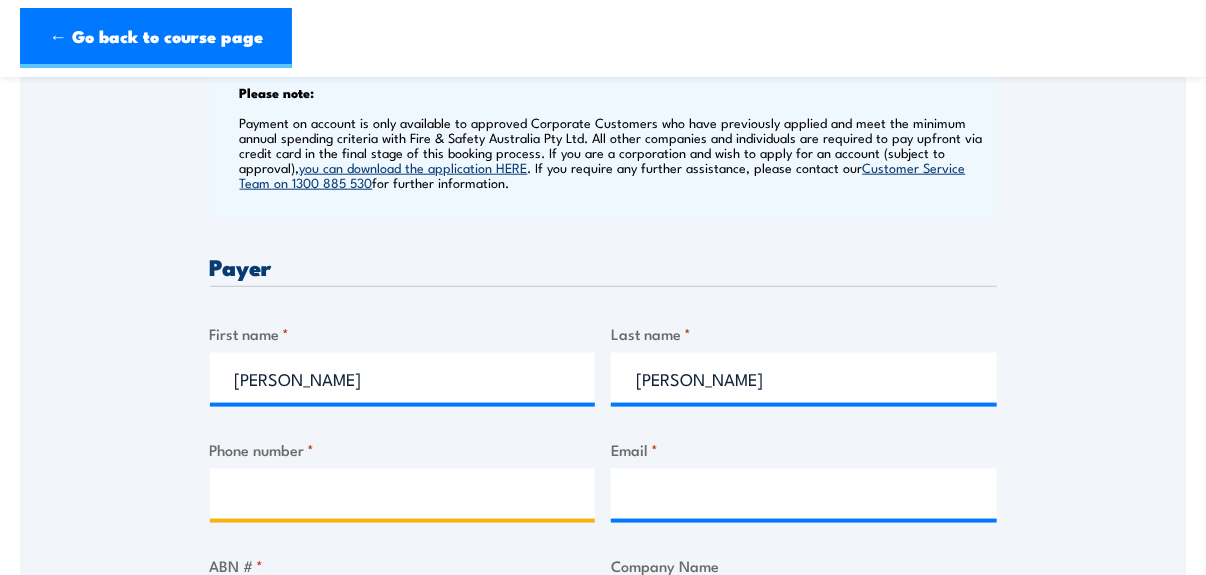 type on "0473989528" 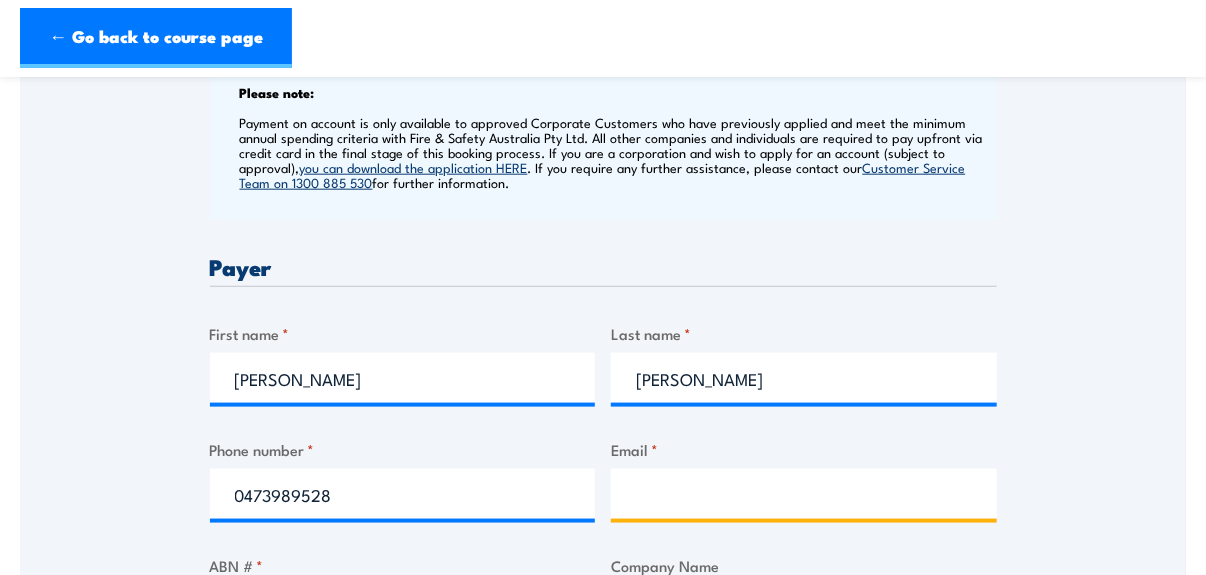type on "[PERSON_NAME][EMAIL_ADDRESS][DOMAIN_NAME]" 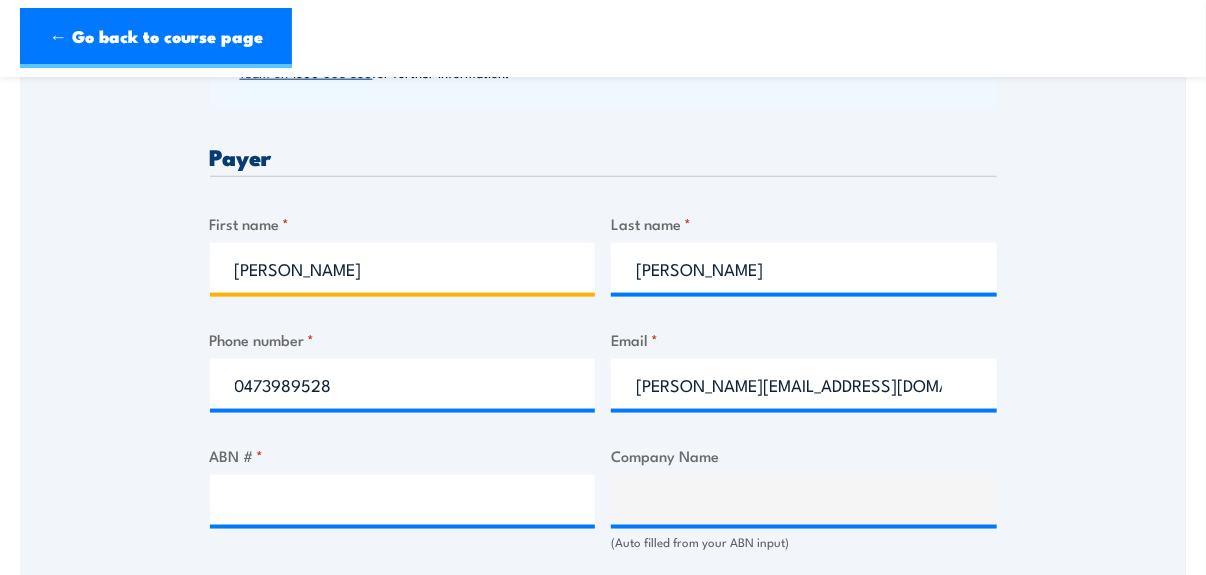 scroll, scrollTop: 1100, scrollLeft: 0, axis: vertical 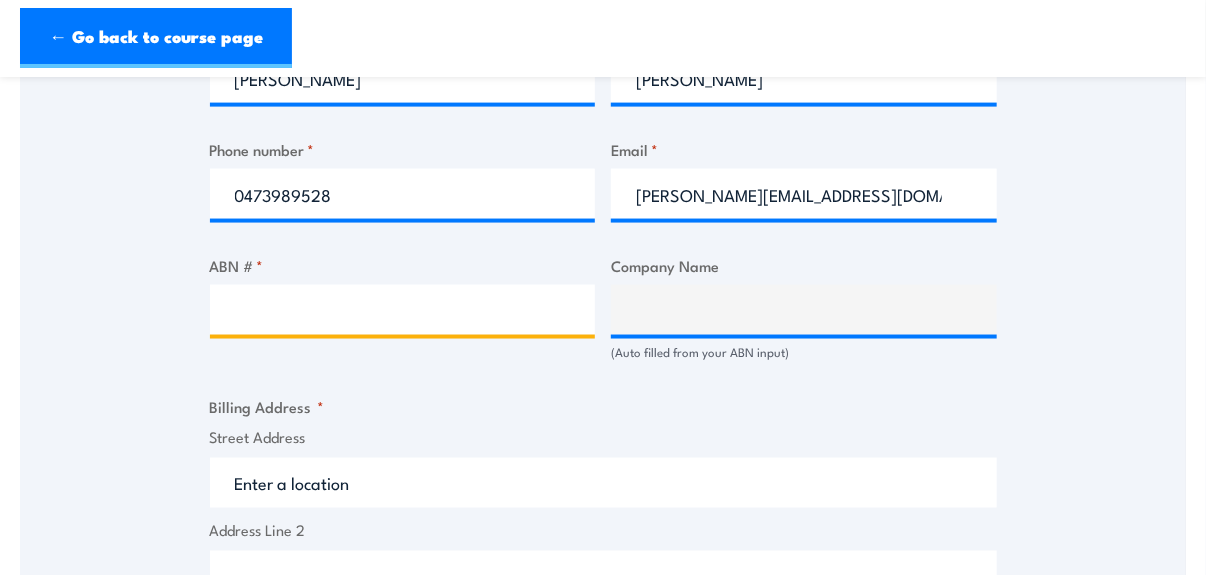 click on "ABN # *" at bounding box center [403, 310] 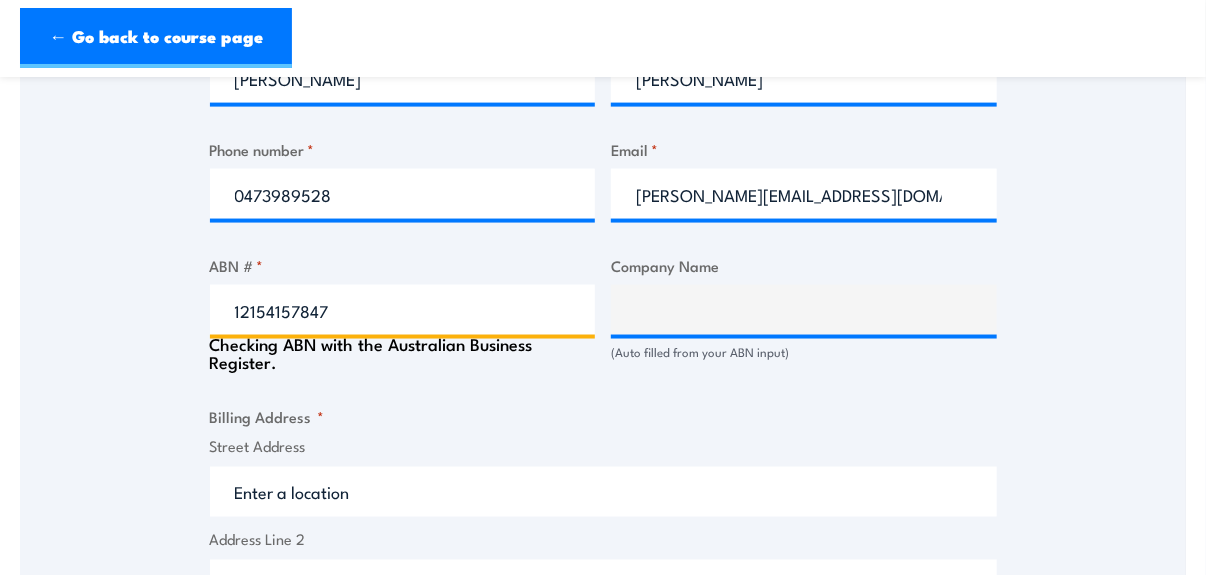 type on "12154157847" 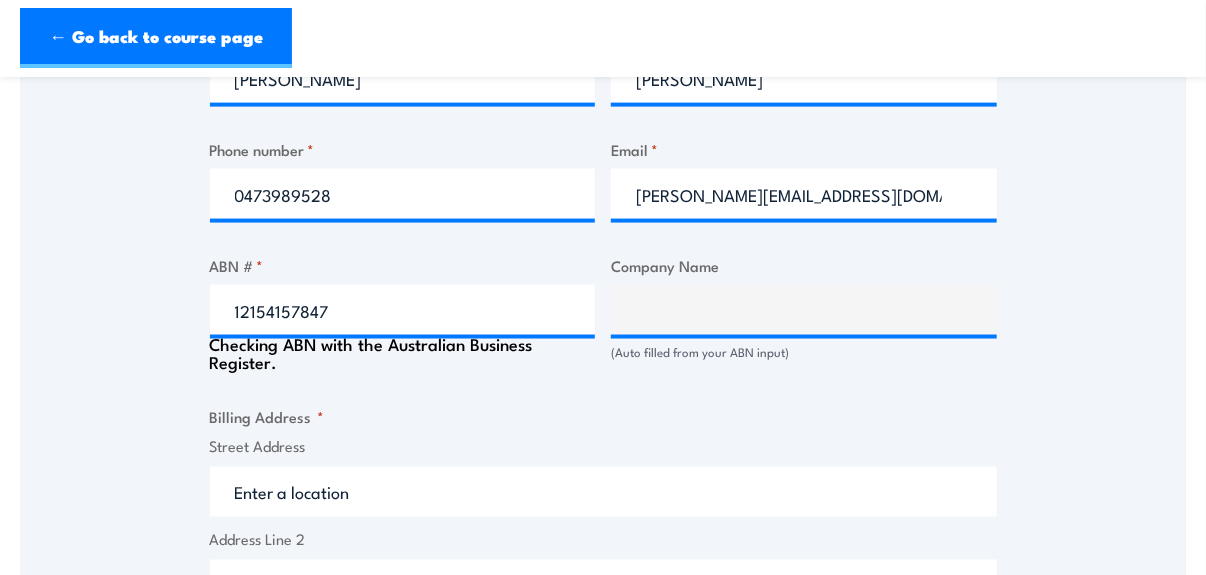 type on "[PERSON_NAME] CONTRACTORS PTY LTD" 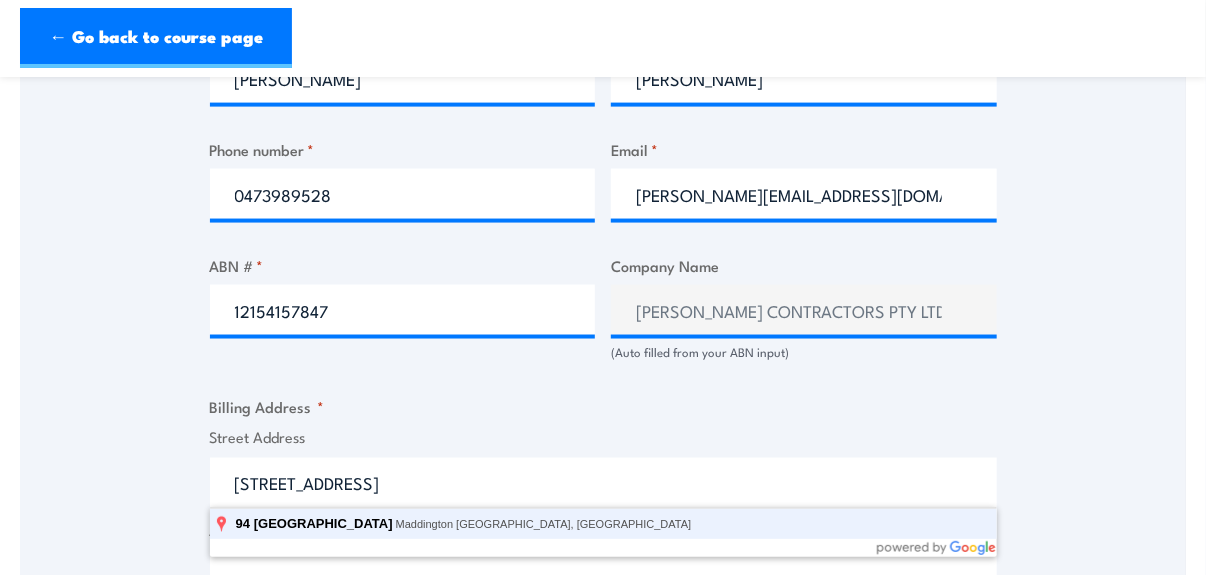 type on "[STREET_ADDRESS]" 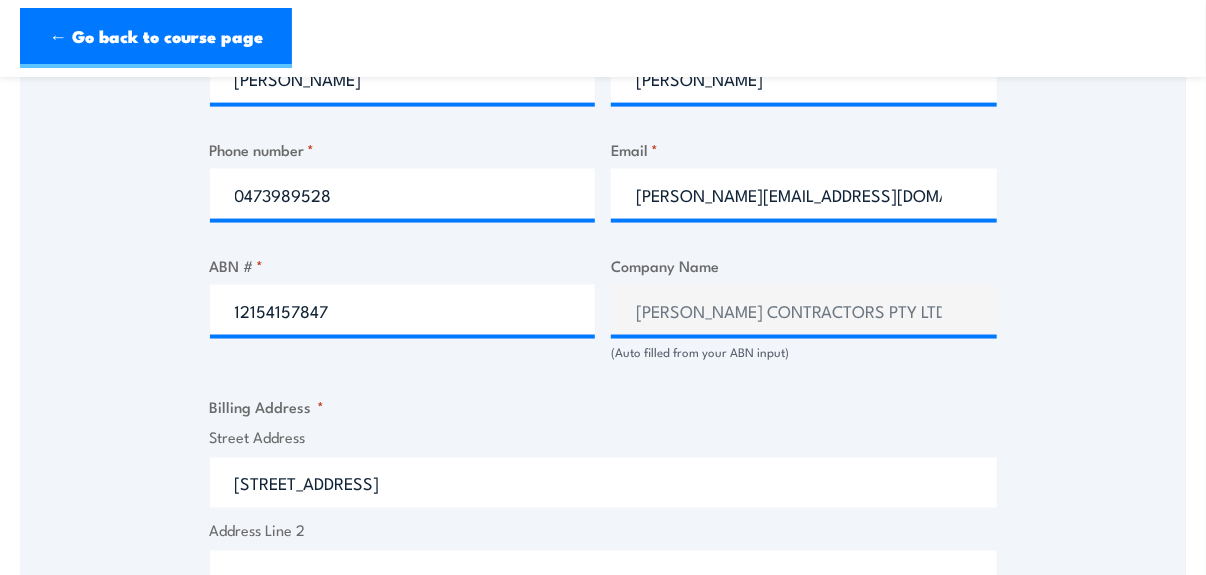 scroll, scrollTop: 1112, scrollLeft: 0, axis: vertical 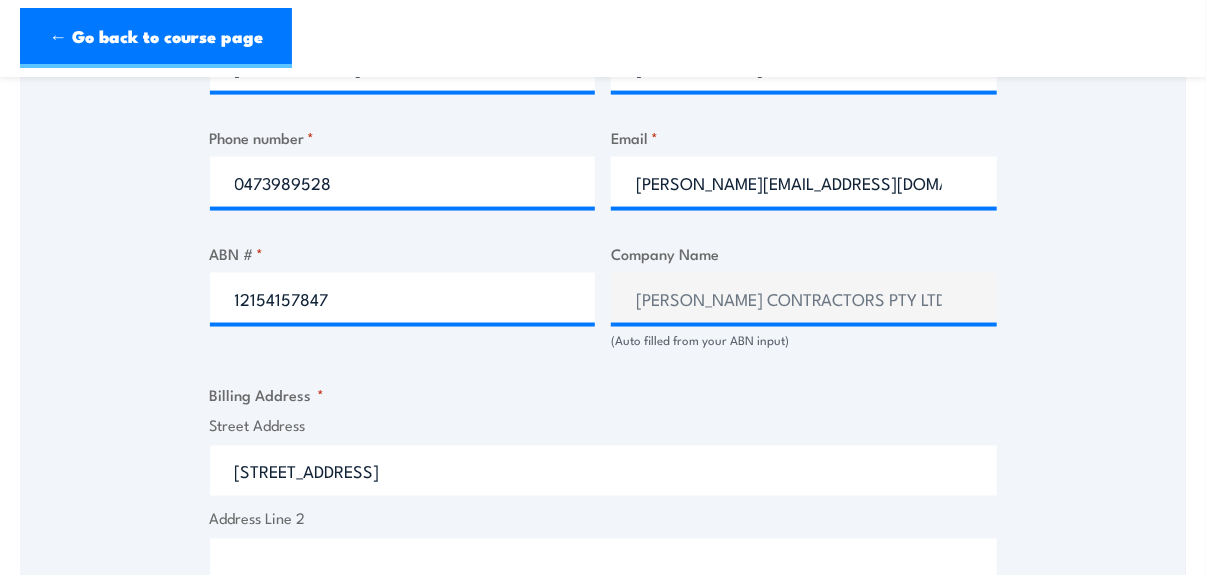 type on "[STREET_ADDRESS]" 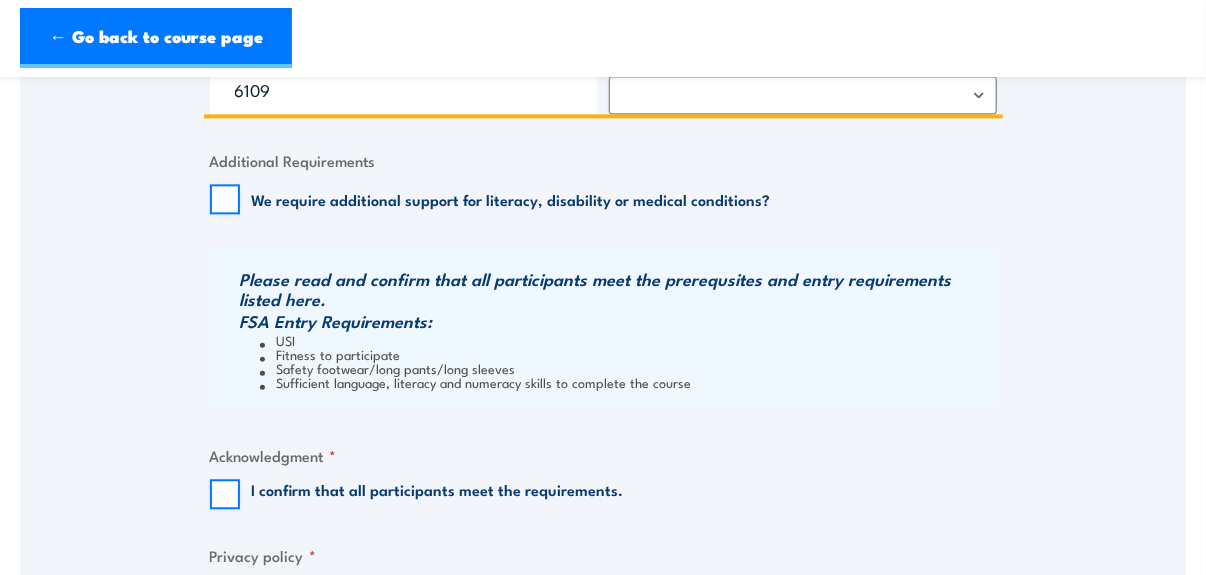 scroll, scrollTop: 1812, scrollLeft: 0, axis: vertical 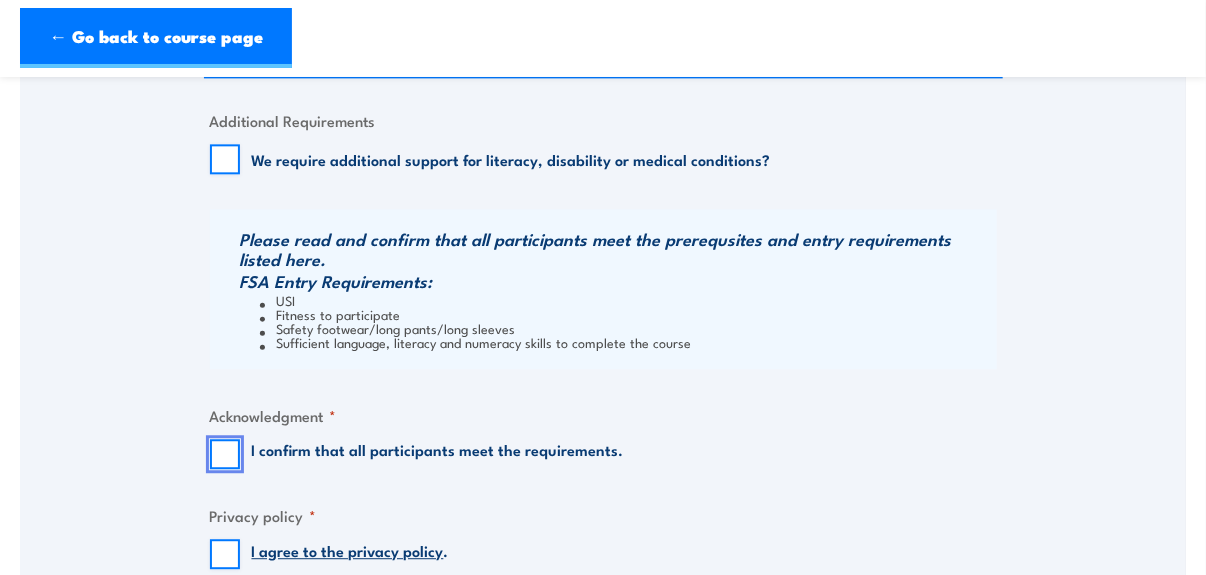 click on "I confirm that all participants meet the requirements." at bounding box center (225, 454) 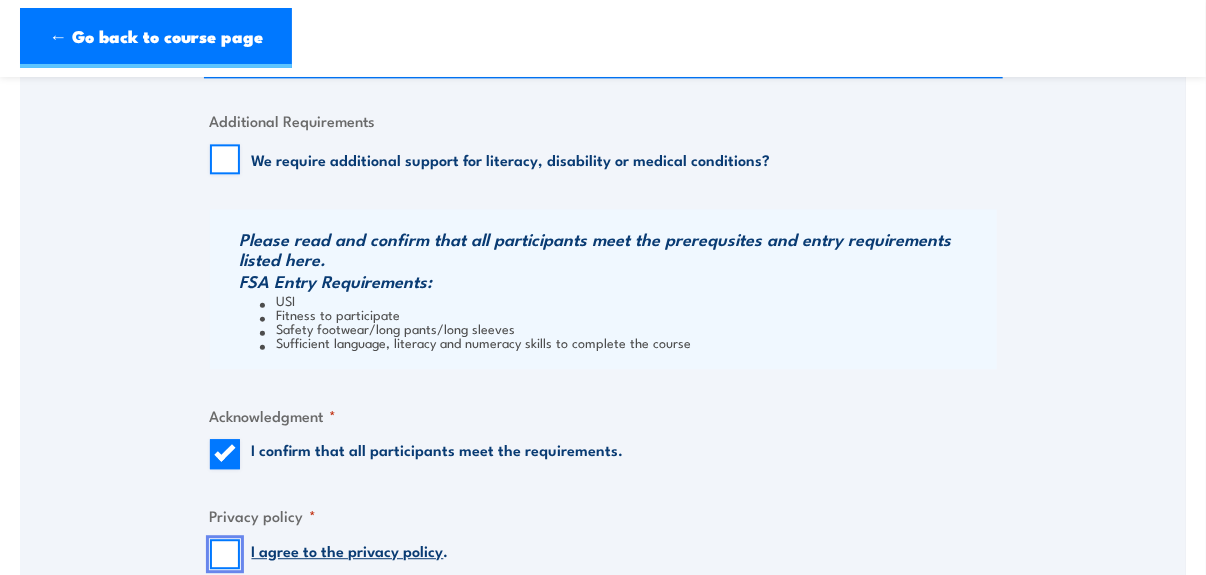 click on "I agree to the privacy policy ." at bounding box center [225, 554] 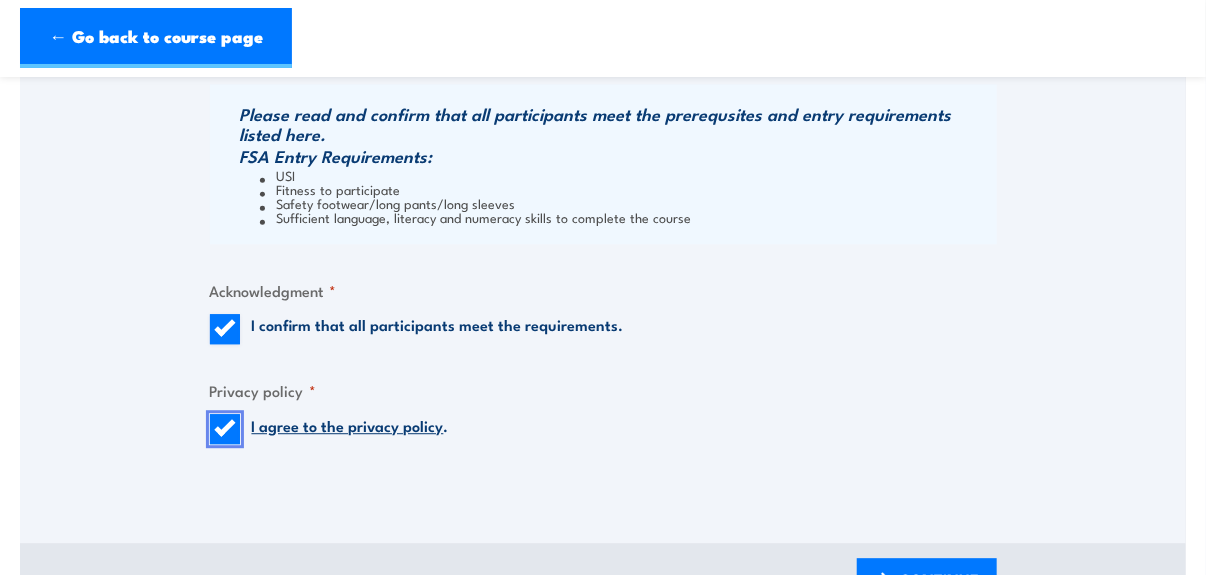scroll, scrollTop: 2312, scrollLeft: 0, axis: vertical 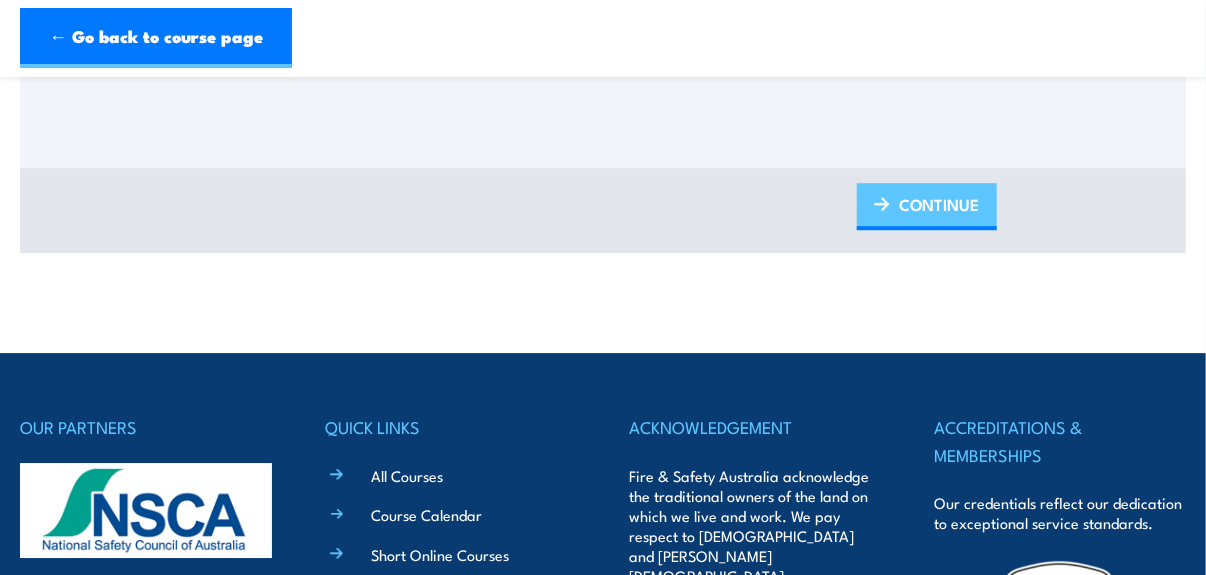 click on "CONTINUE" at bounding box center (927, 206) 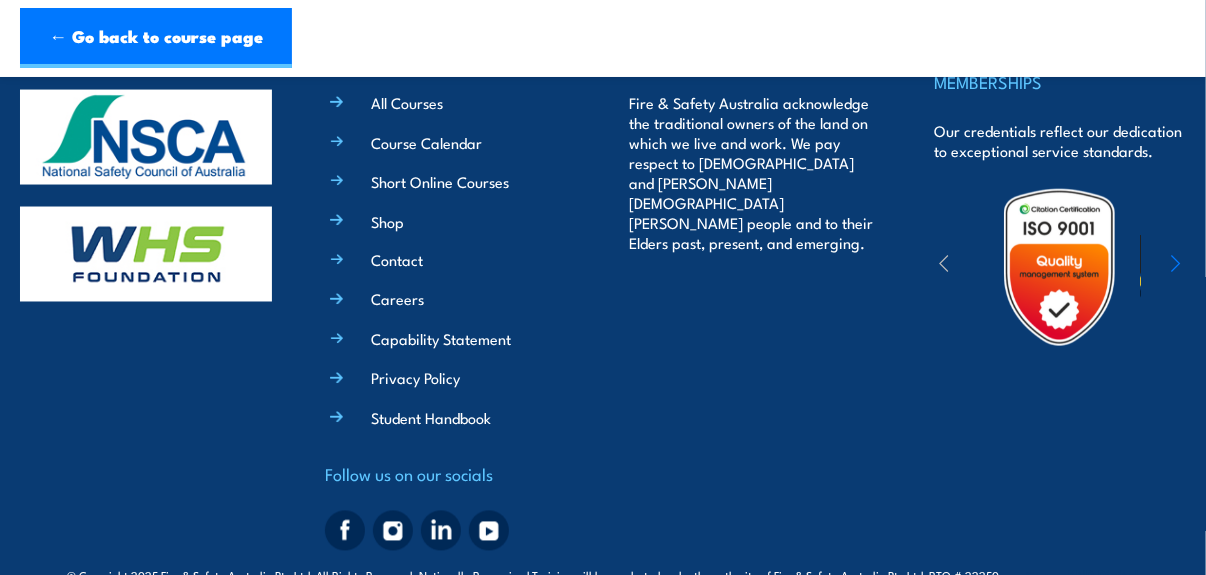 scroll, scrollTop: 0, scrollLeft: 0, axis: both 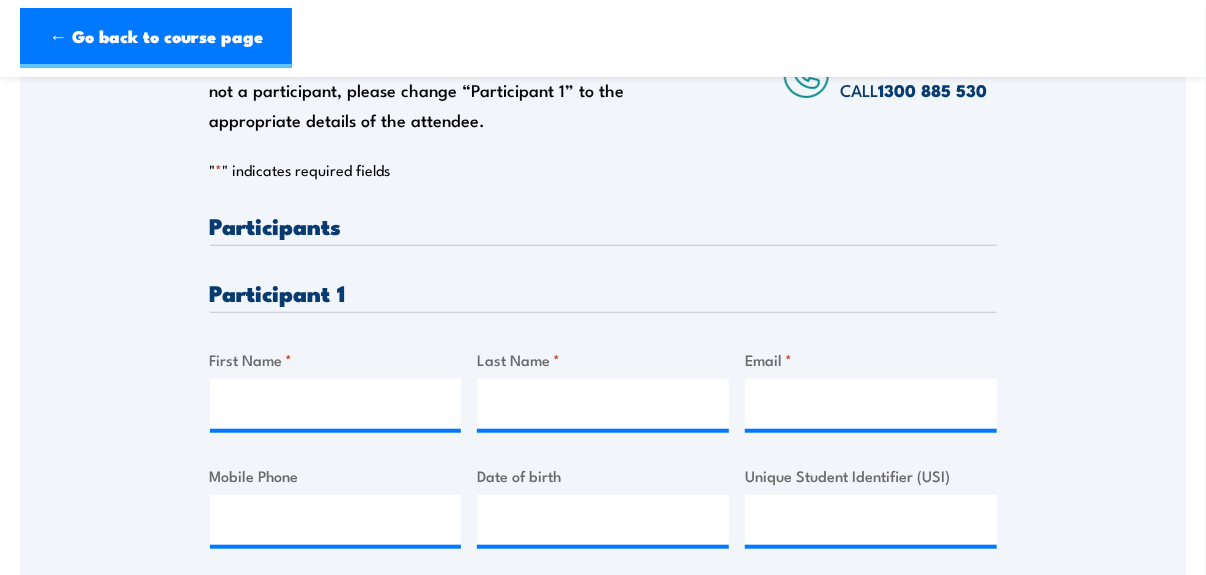 click on "Participants" at bounding box center [603, 225] 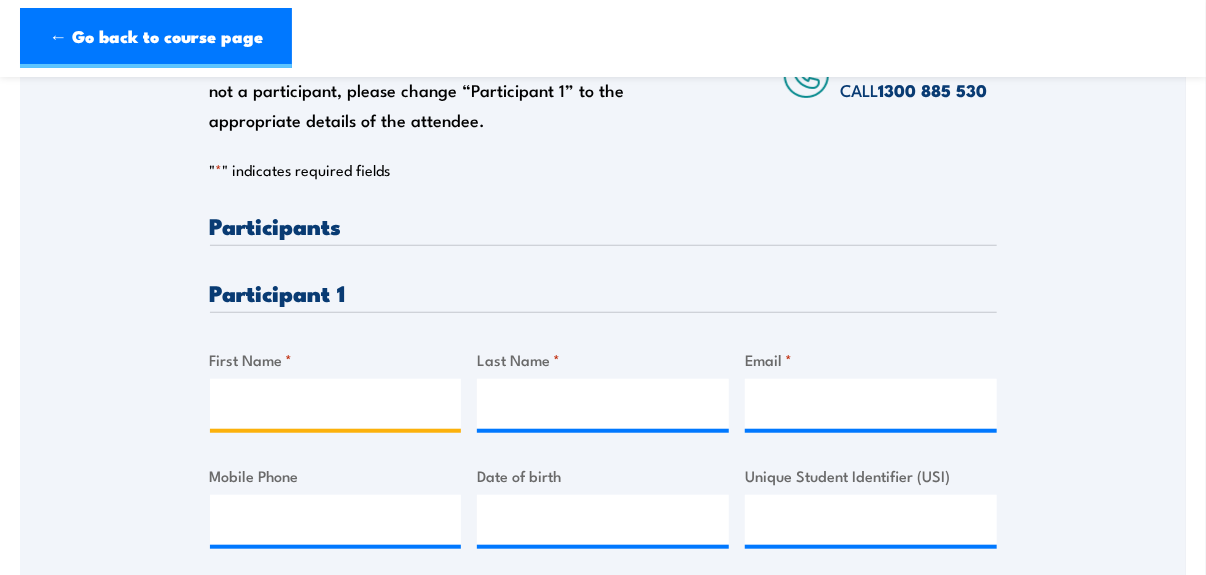 click on "First Name *" at bounding box center (336, 404) 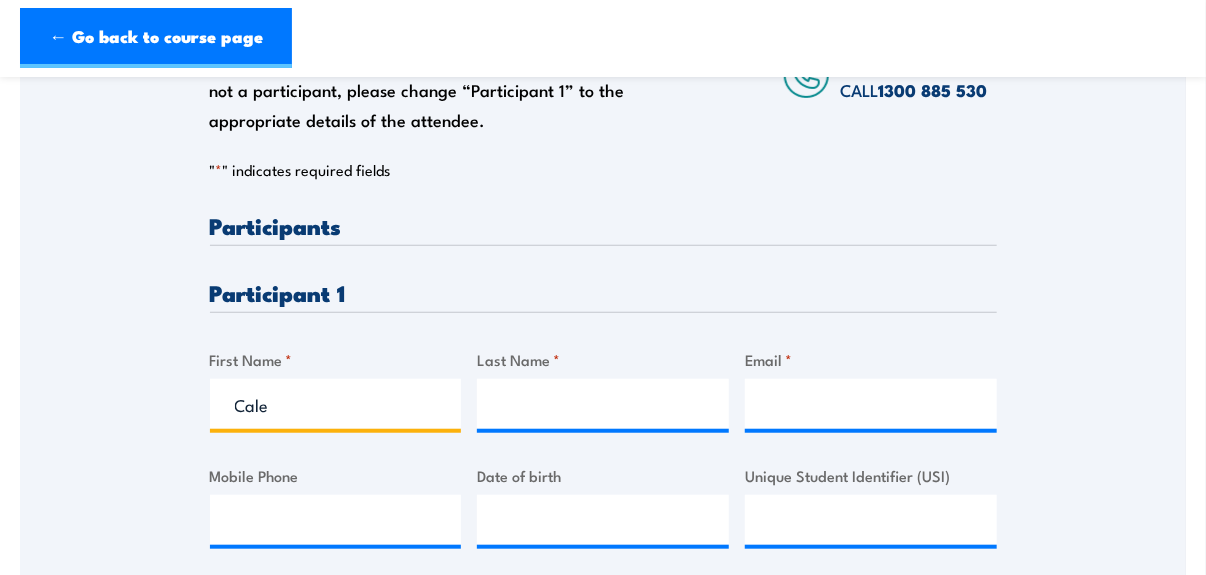 type on "Cale" 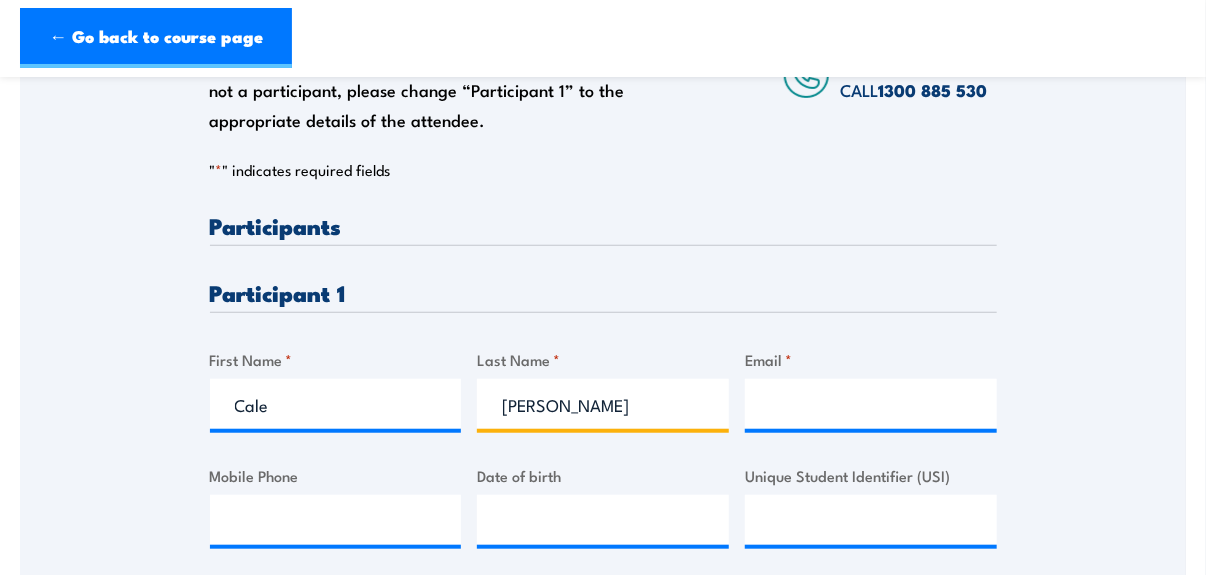 type on "[PERSON_NAME]" 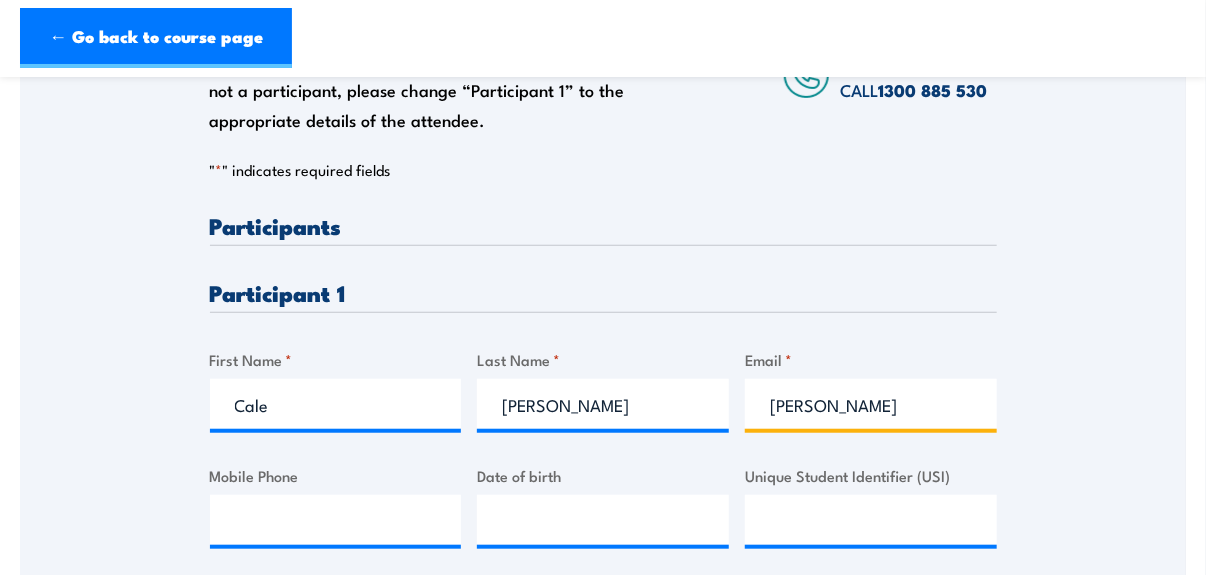 type on "[PERSON_NAME][EMAIL_ADDRESS][DOMAIN_NAME][PERSON_NAME]" 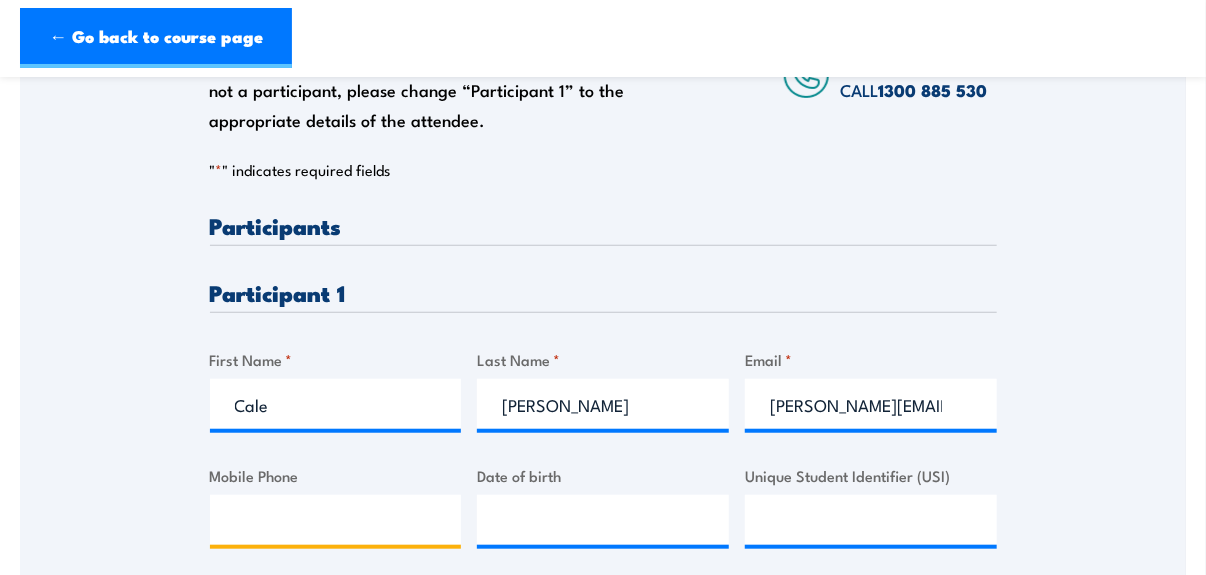 type on "0894933544" 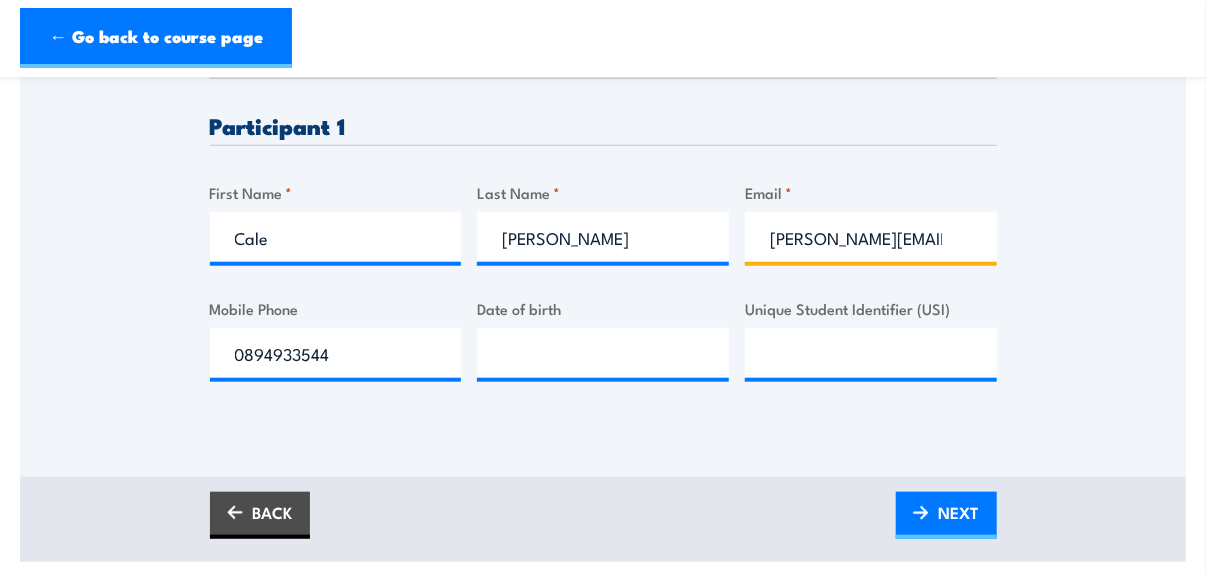 scroll, scrollTop: 600, scrollLeft: 0, axis: vertical 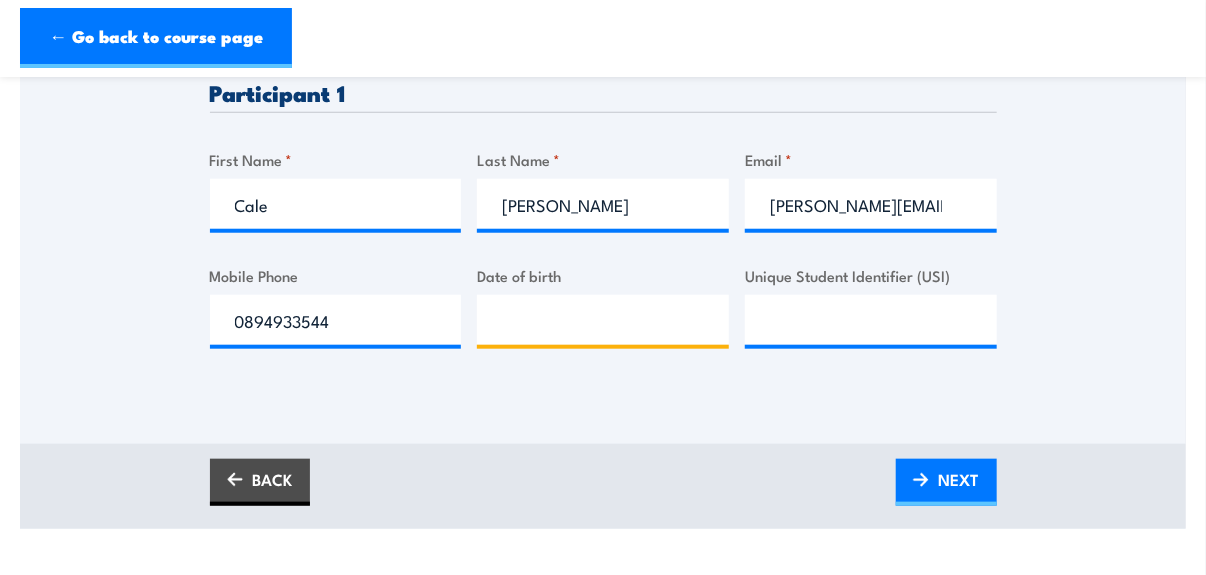 type on "__/__/____" 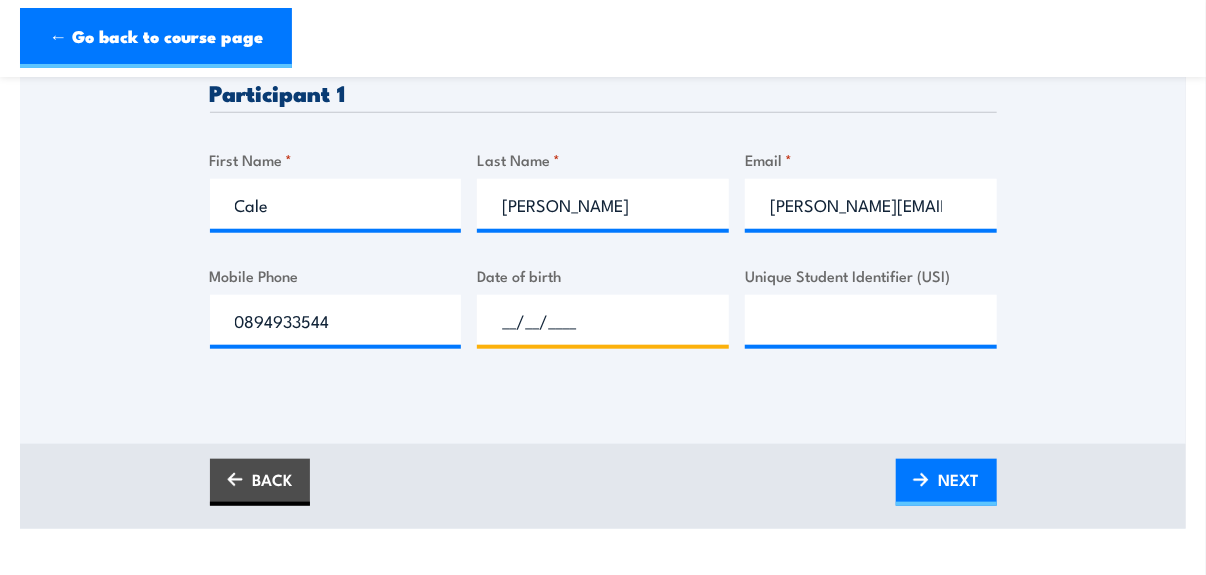 click on "__/__/____" at bounding box center [603, 320] 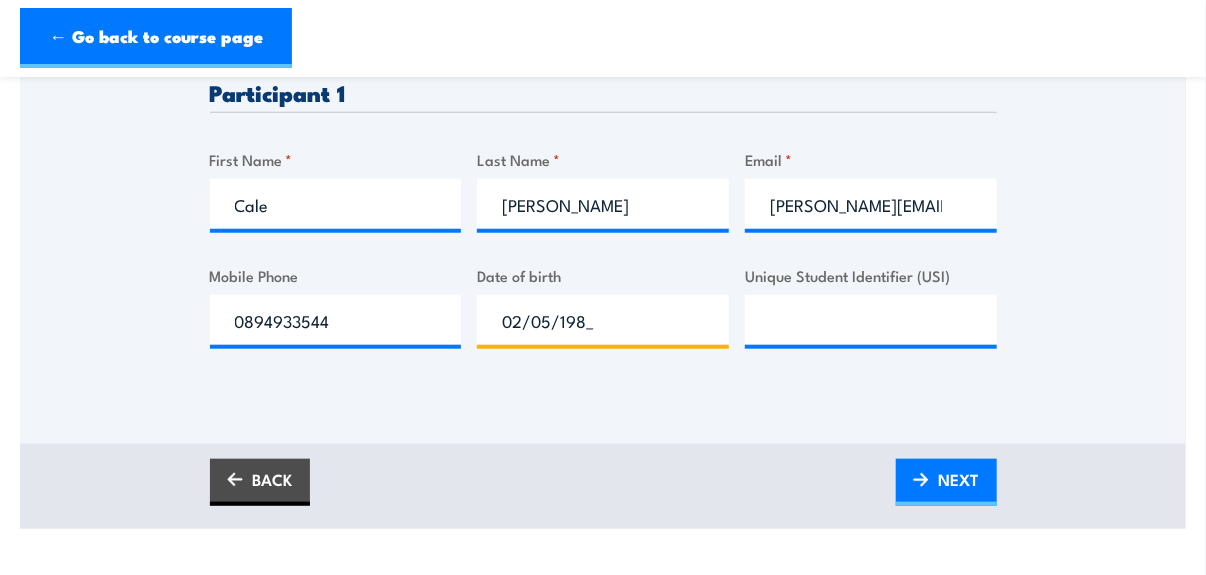 type on "[DATE]" 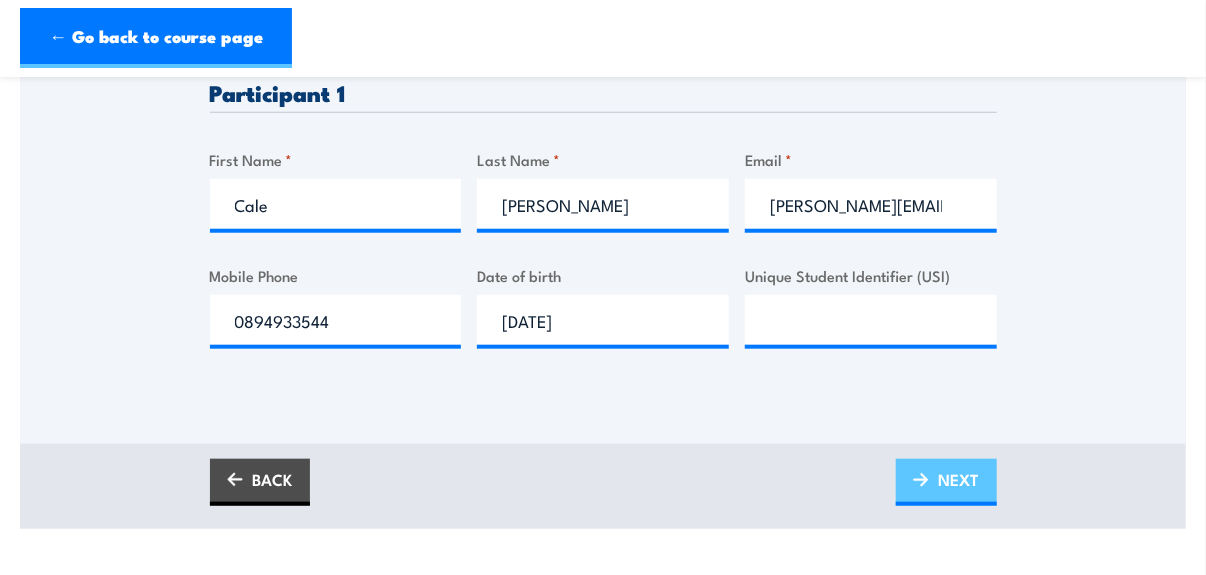 click on "NEXT" at bounding box center (959, 479) 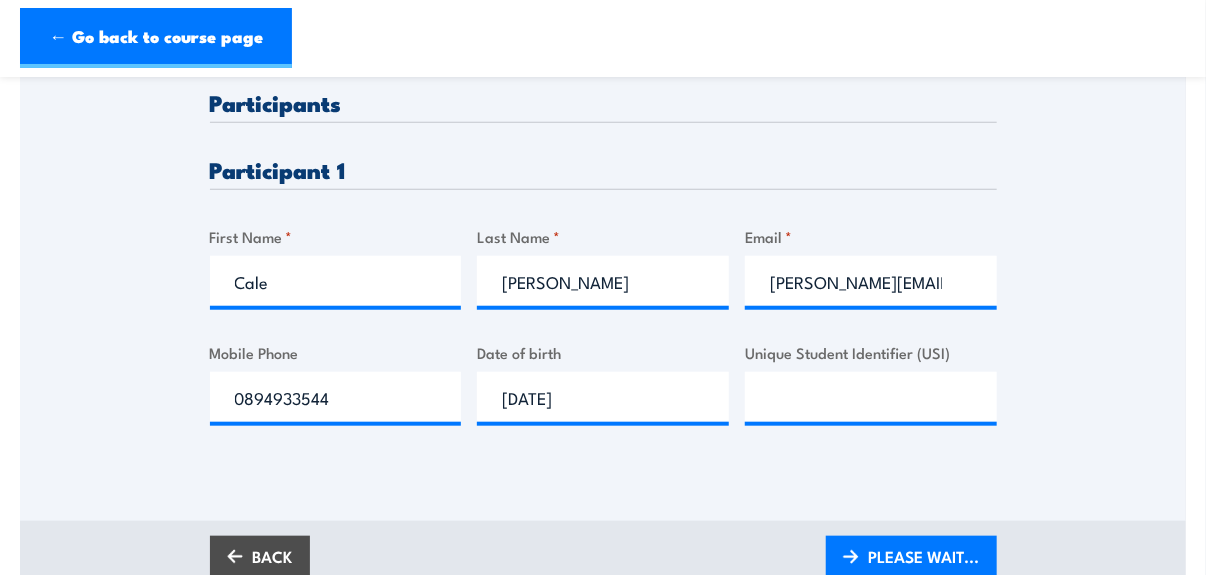 scroll, scrollTop: 0, scrollLeft: 0, axis: both 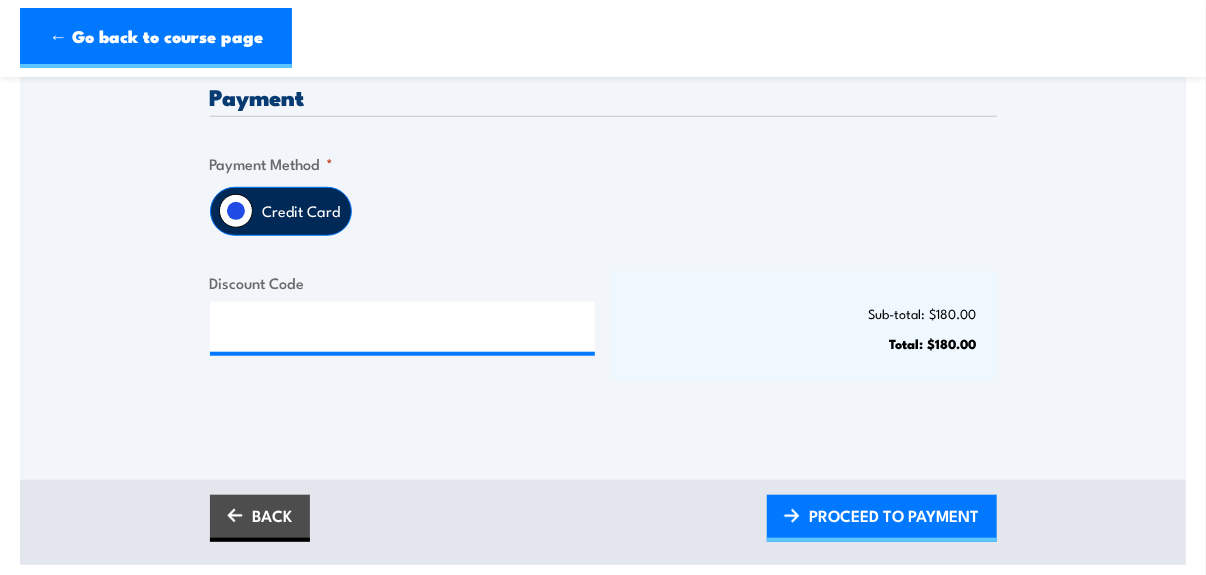 click on "Credit Card" at bounding box center [302, 211] 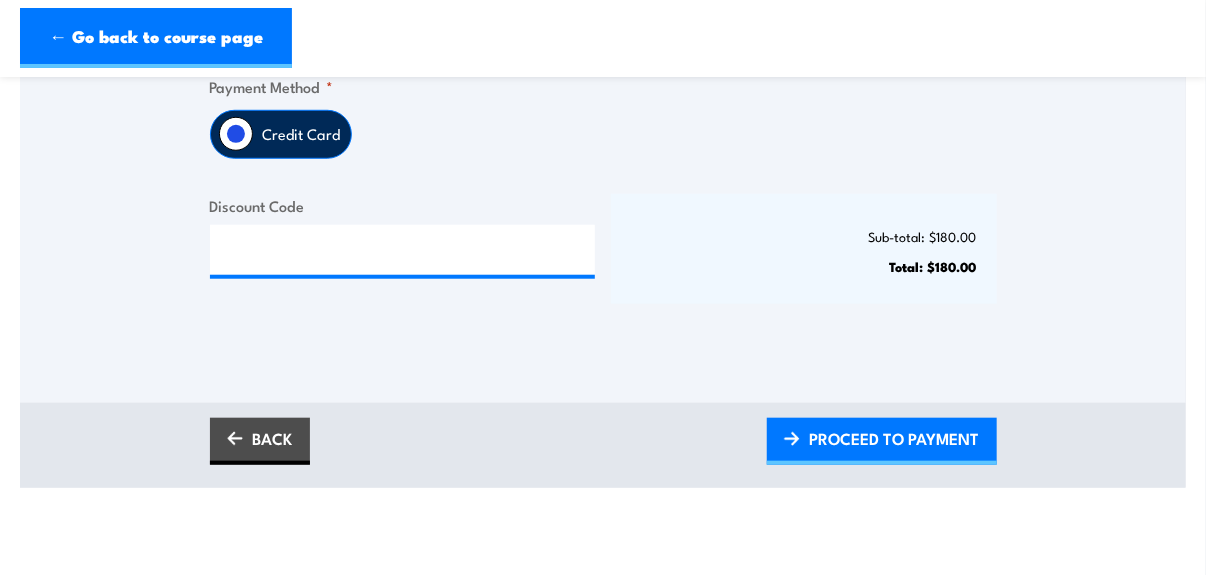 scroll, scrollTop: 700, scrollLeft: 0, axis: vertical 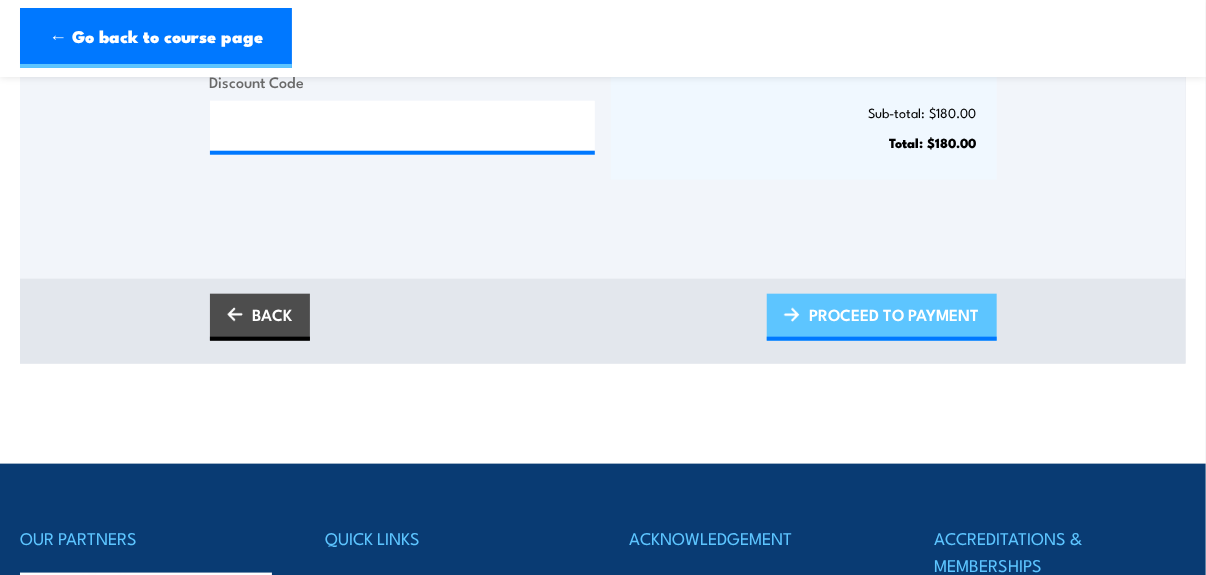 click on "PROCEED TO PAYMENT" at bounding box center [895, 314] 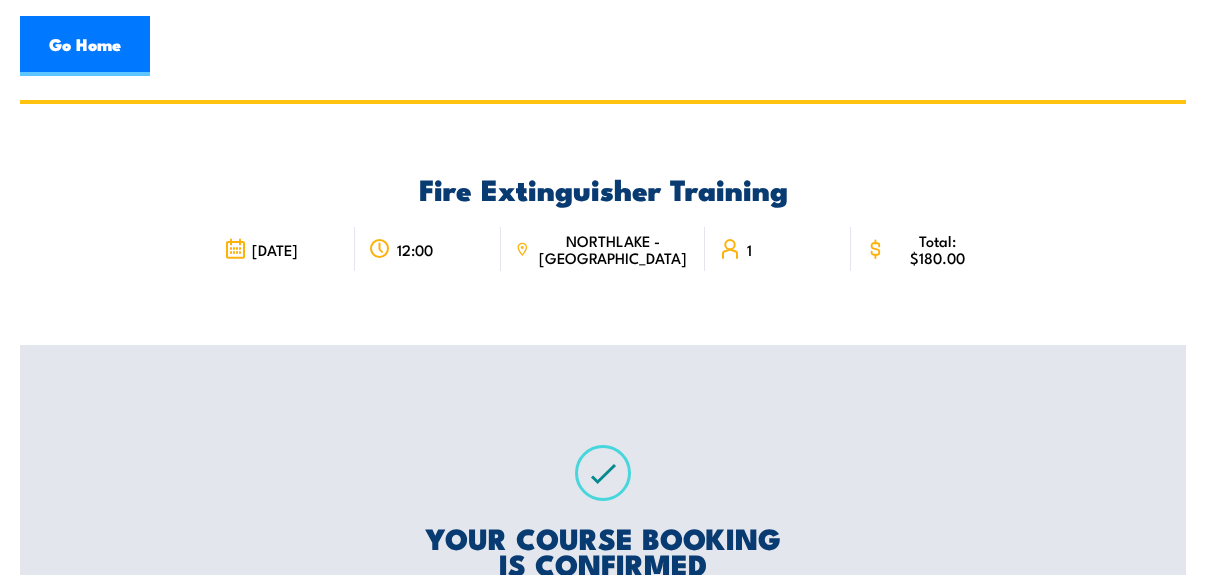 scroll, scrollTop: 0, scrollLeft: 0, axis: both 